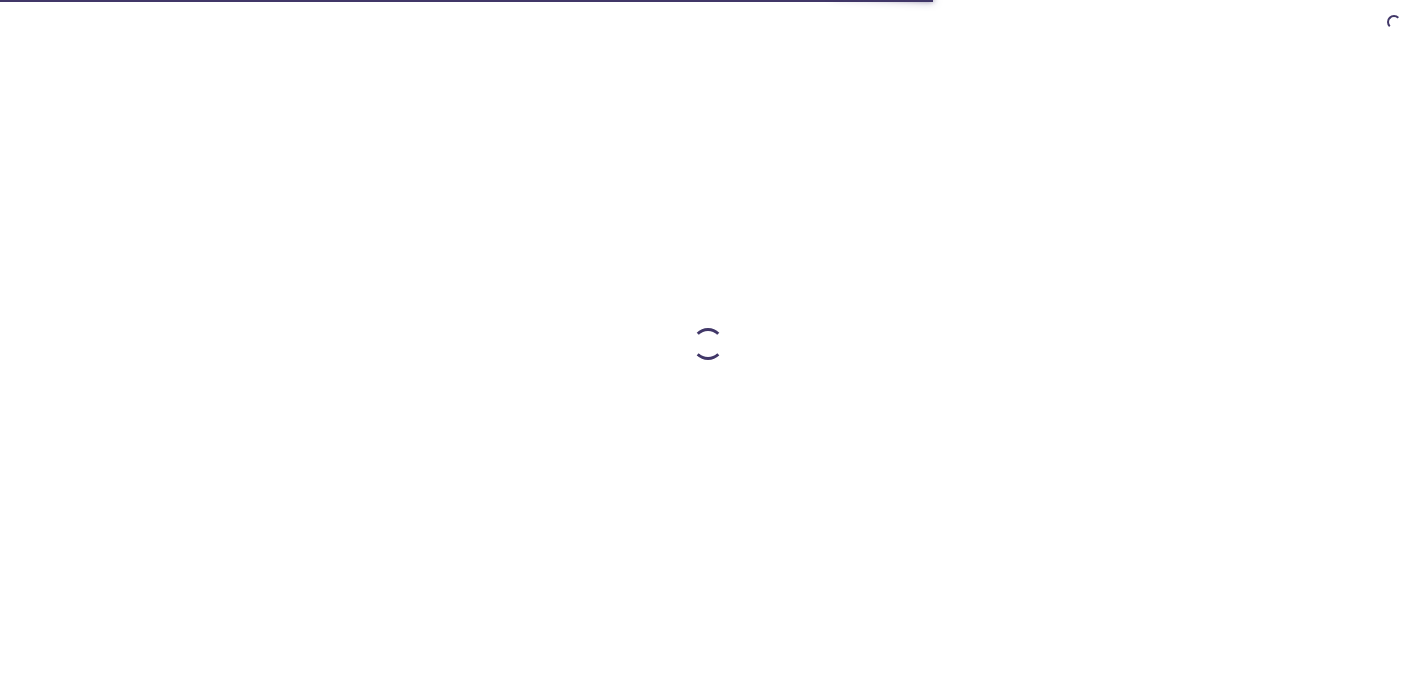 scroll, scrollTop: 0, scrollLeft: 0, axis: both 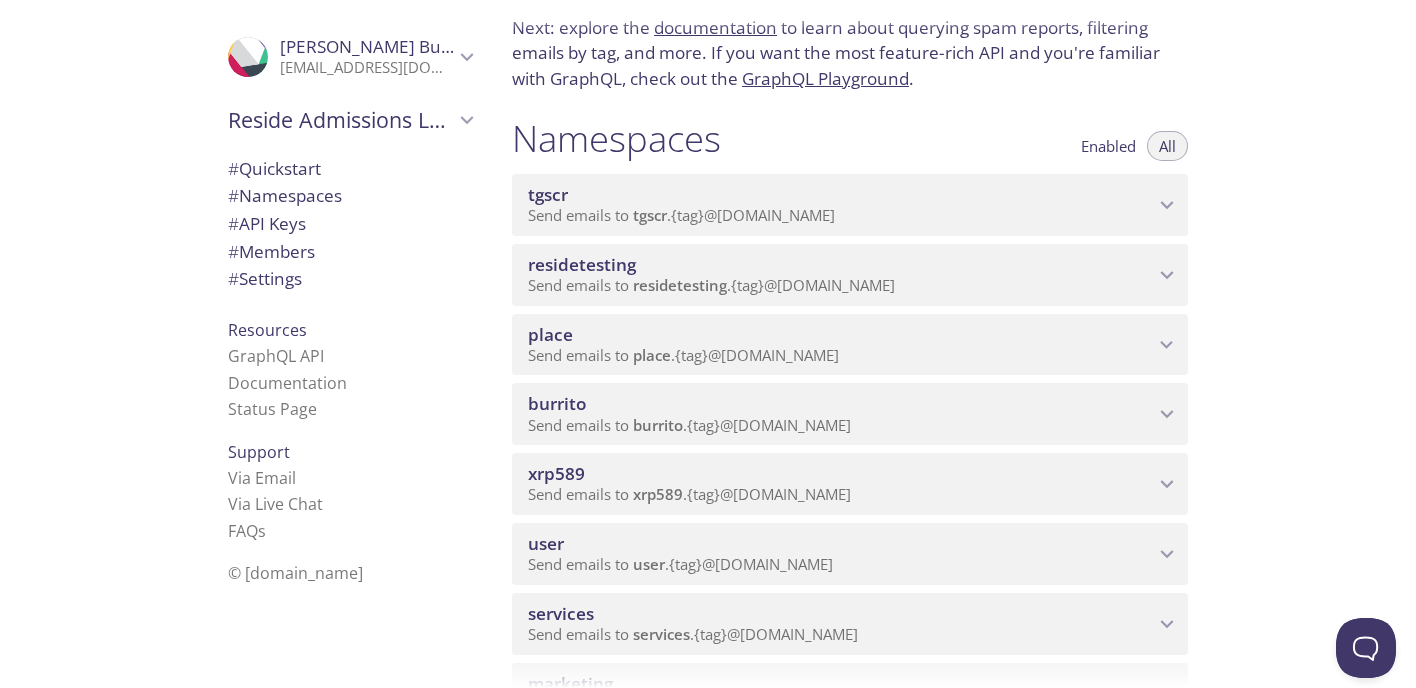 click on "user" at bounding box center [841, 544] 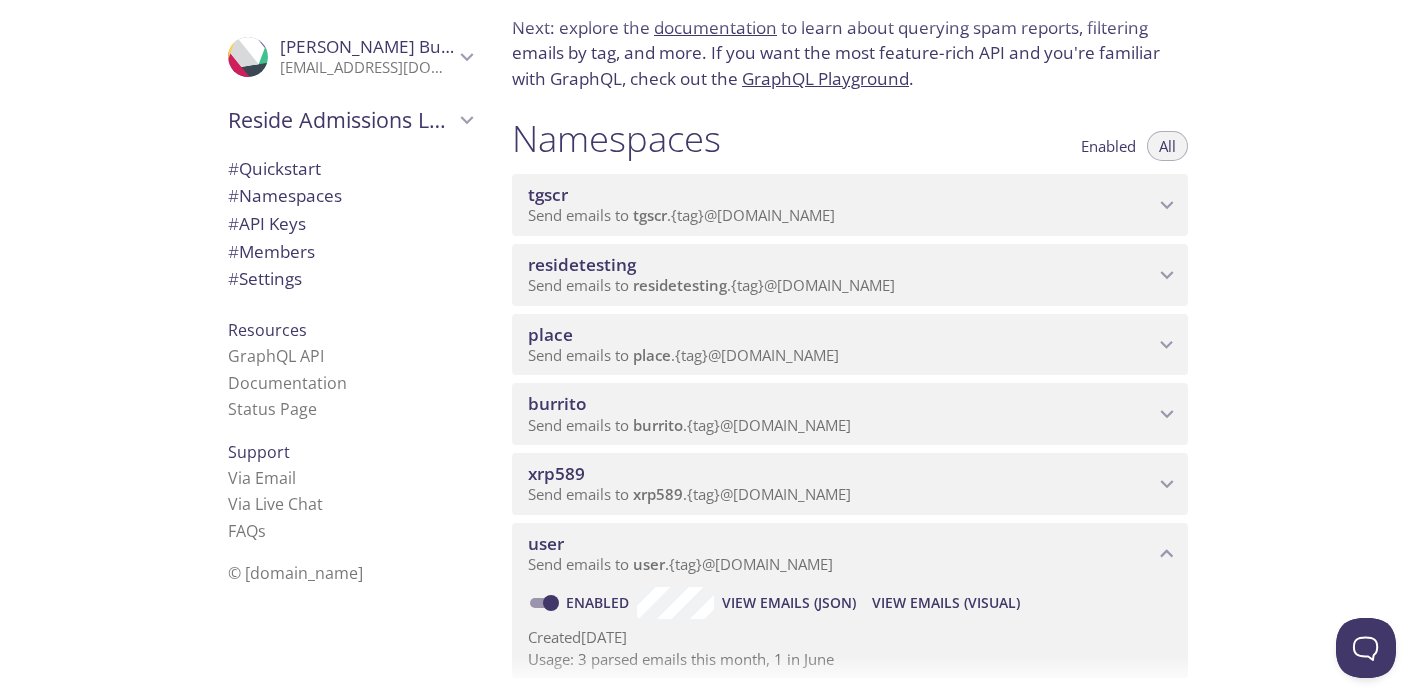 click on "View Emails (Visual)" at bounding box center [946, 603] 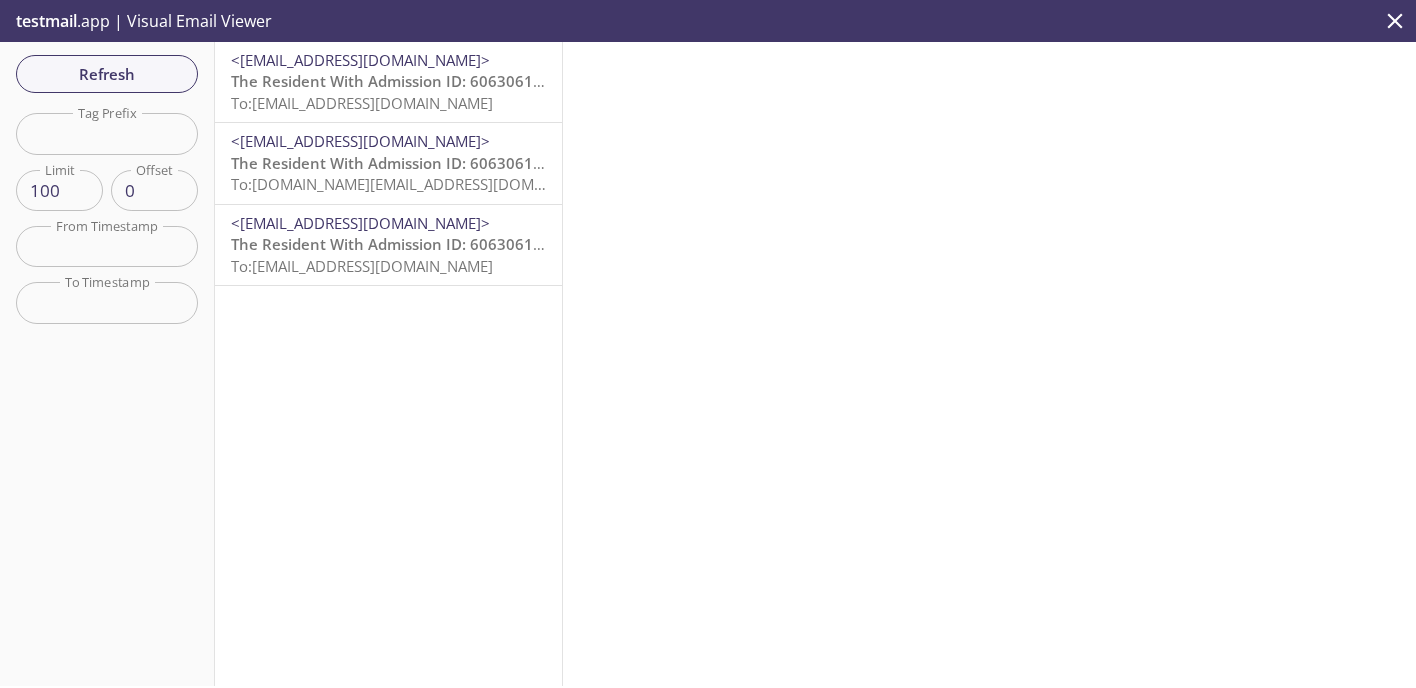 click on "To:  [EMAIL_ADDRESS][DOMAIN_NAME]" at bounding box center (362, 103) 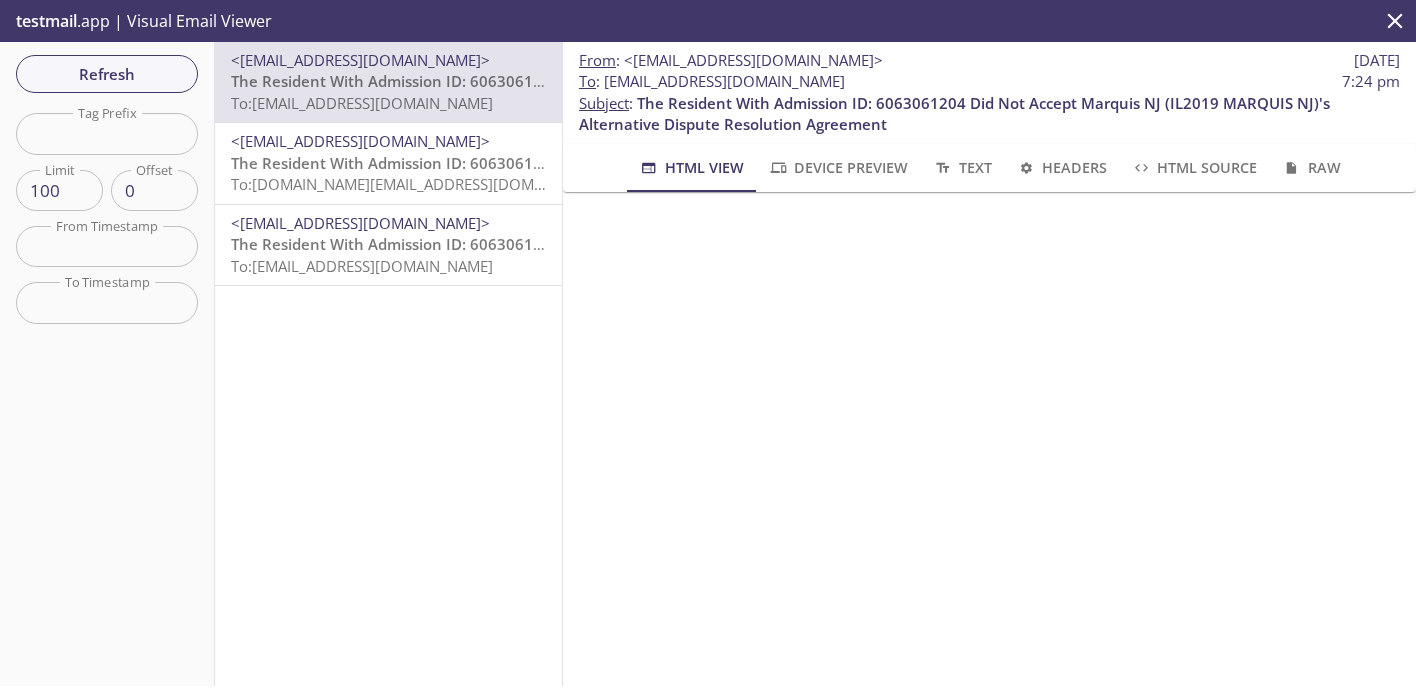 click 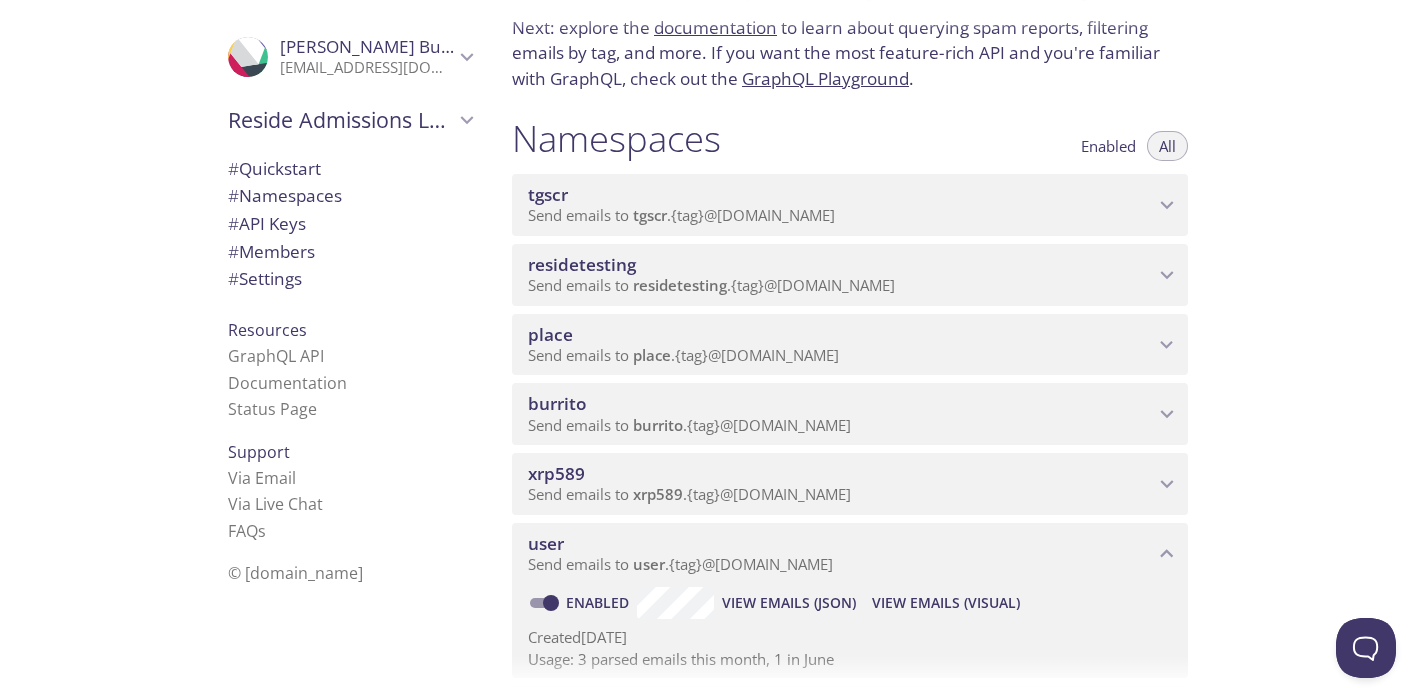 click on "xrp589" at bounding box center (841, 474) 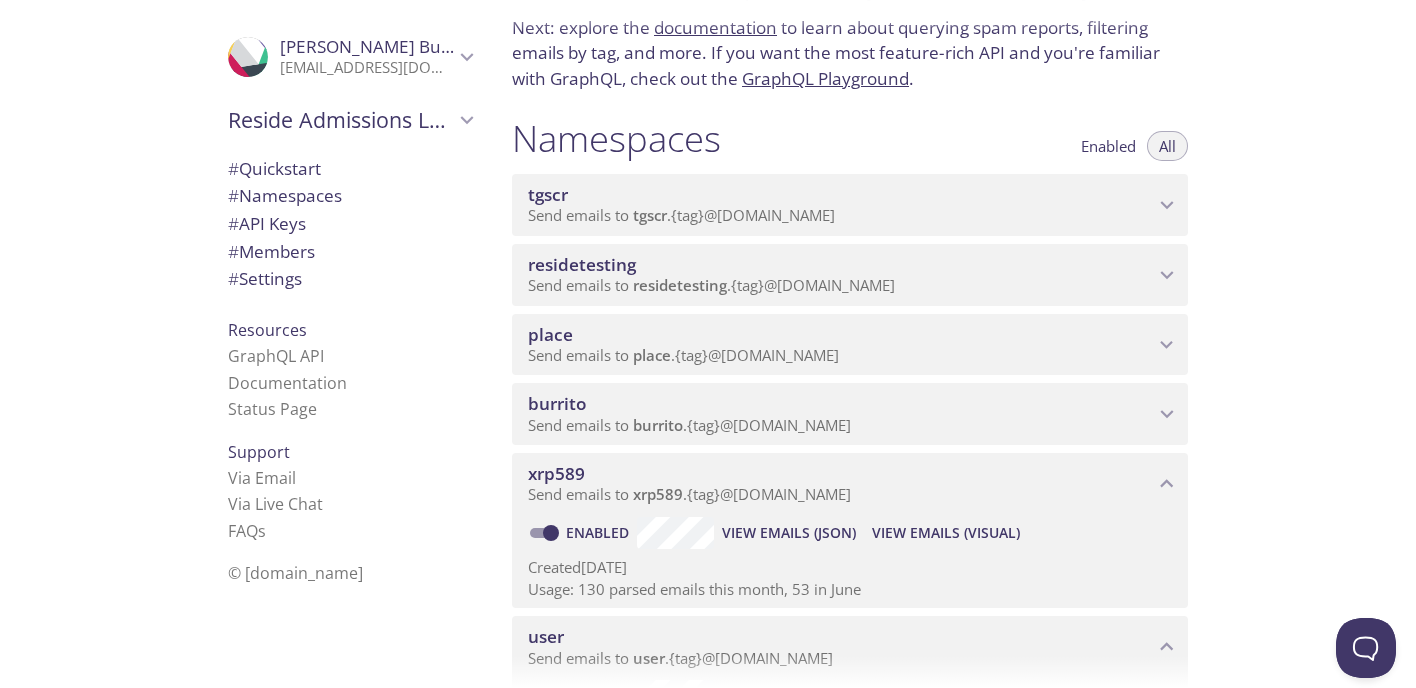 click on "View Emails (Visual)" at bounding box center (946, 533) 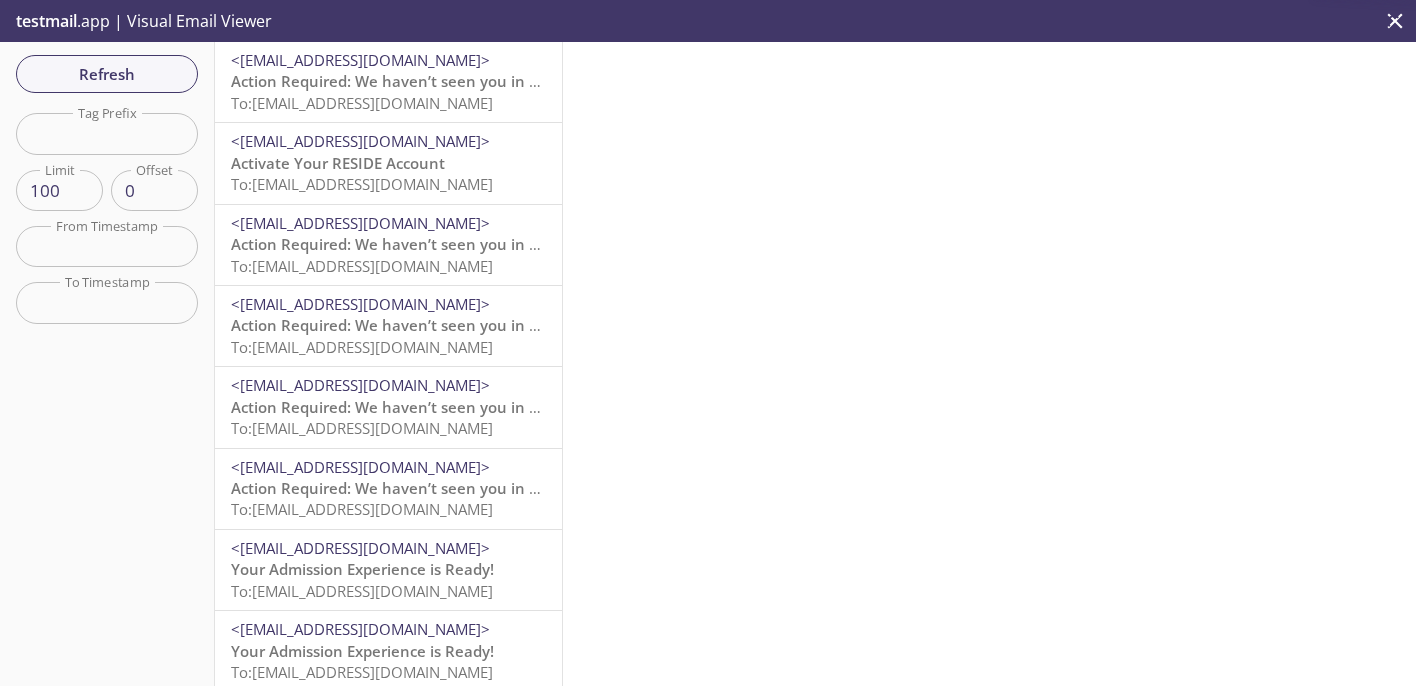 click on "Action Required: We haven’t seen you in your Reside account lately!" at bounding box center (477, 81) 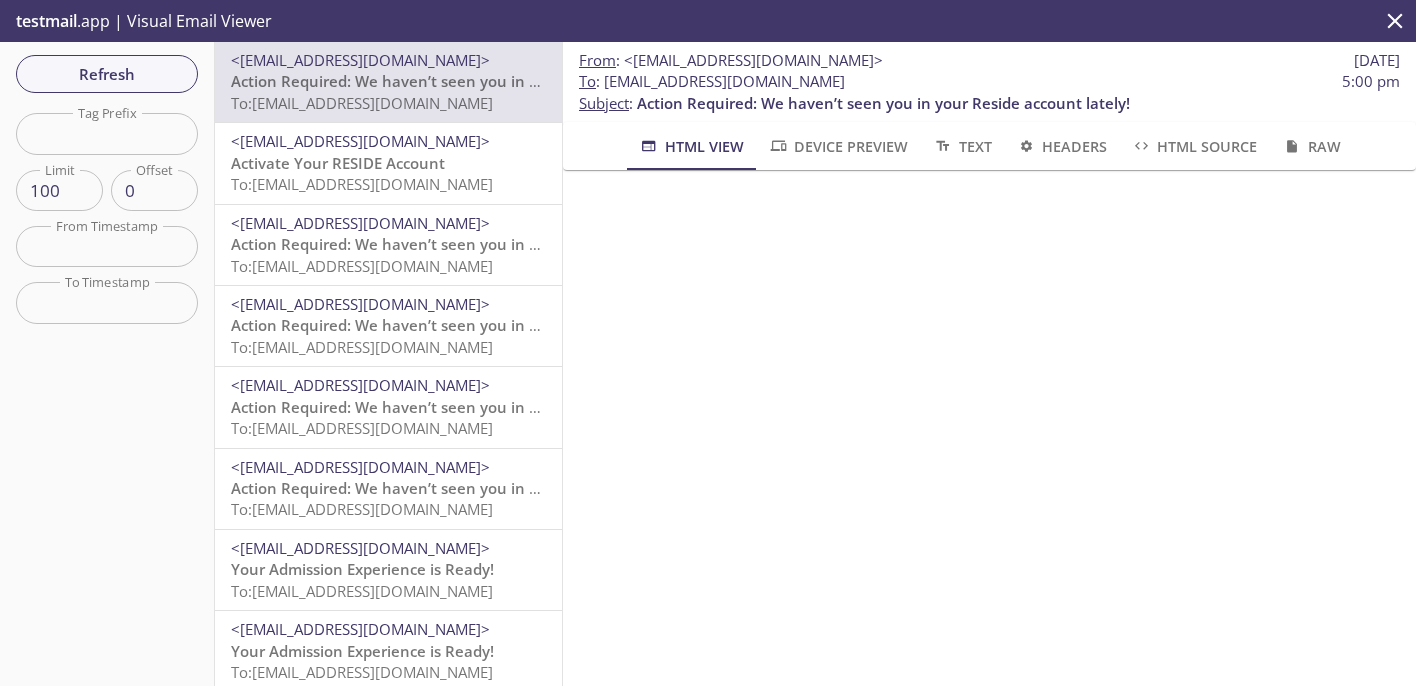drag, startPoint x: 927, startPoint y: 82, endPoint x: 607, endPoint y: 87, distance: 320.03906 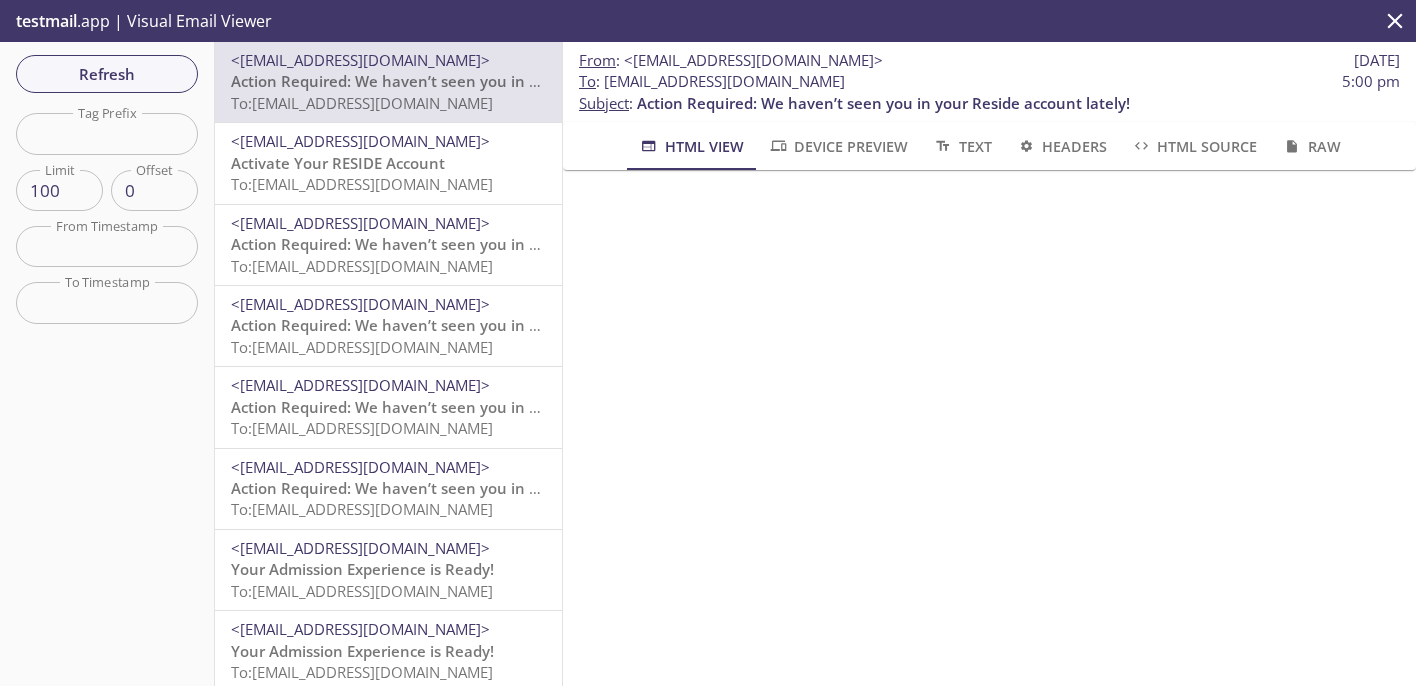 click on "To :   [EMAIL_ADDRESS][DOMAIN_NAME] 5:00 pm" at bounding box center (989, 81) 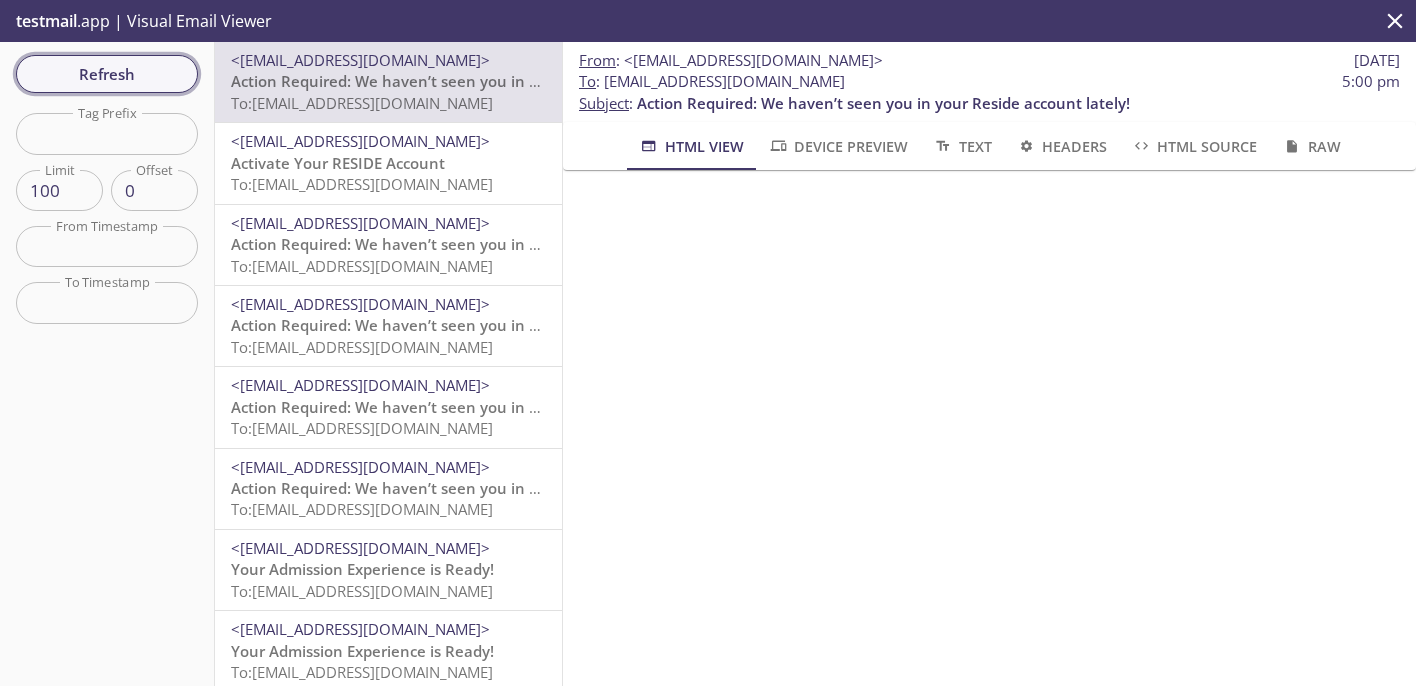 click on "Refresh" at bounding box center [107, 74] 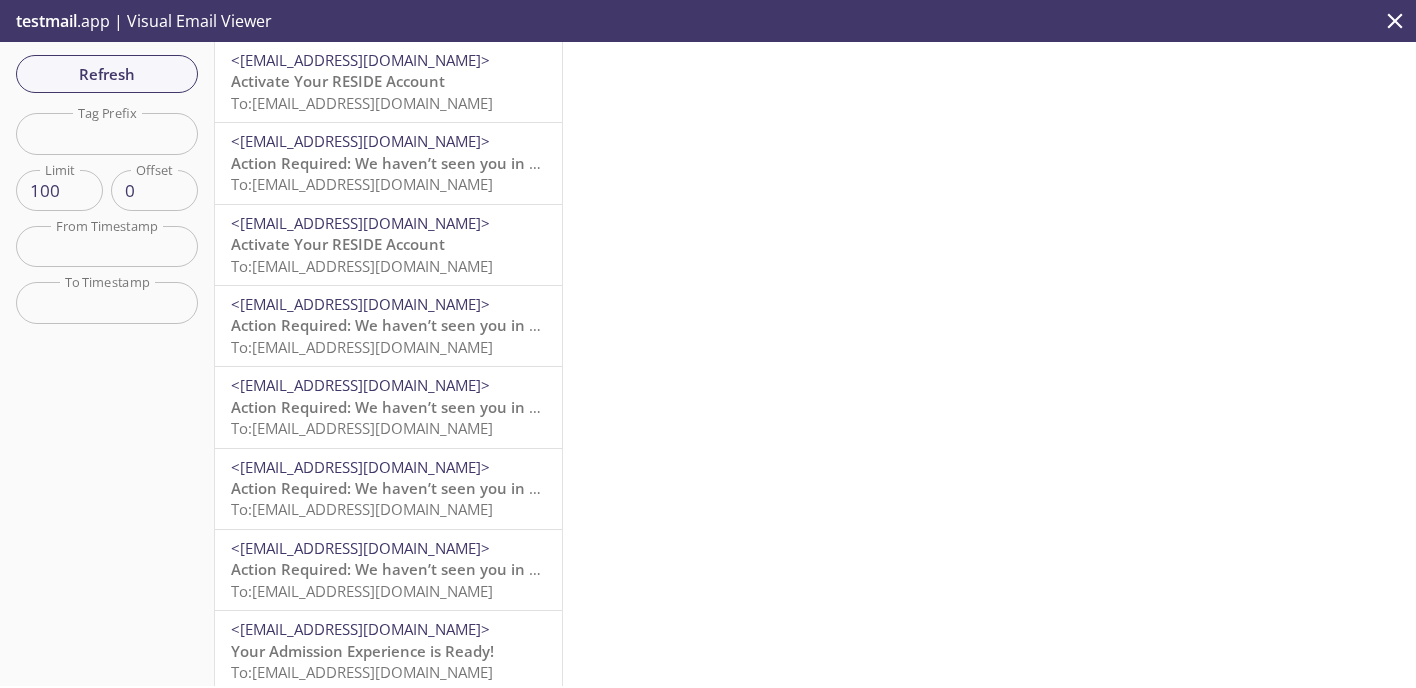 click on "To:  [EMAIL_ADDRESS][DOMAIN_NAME]" at bounding box center (362, 103) 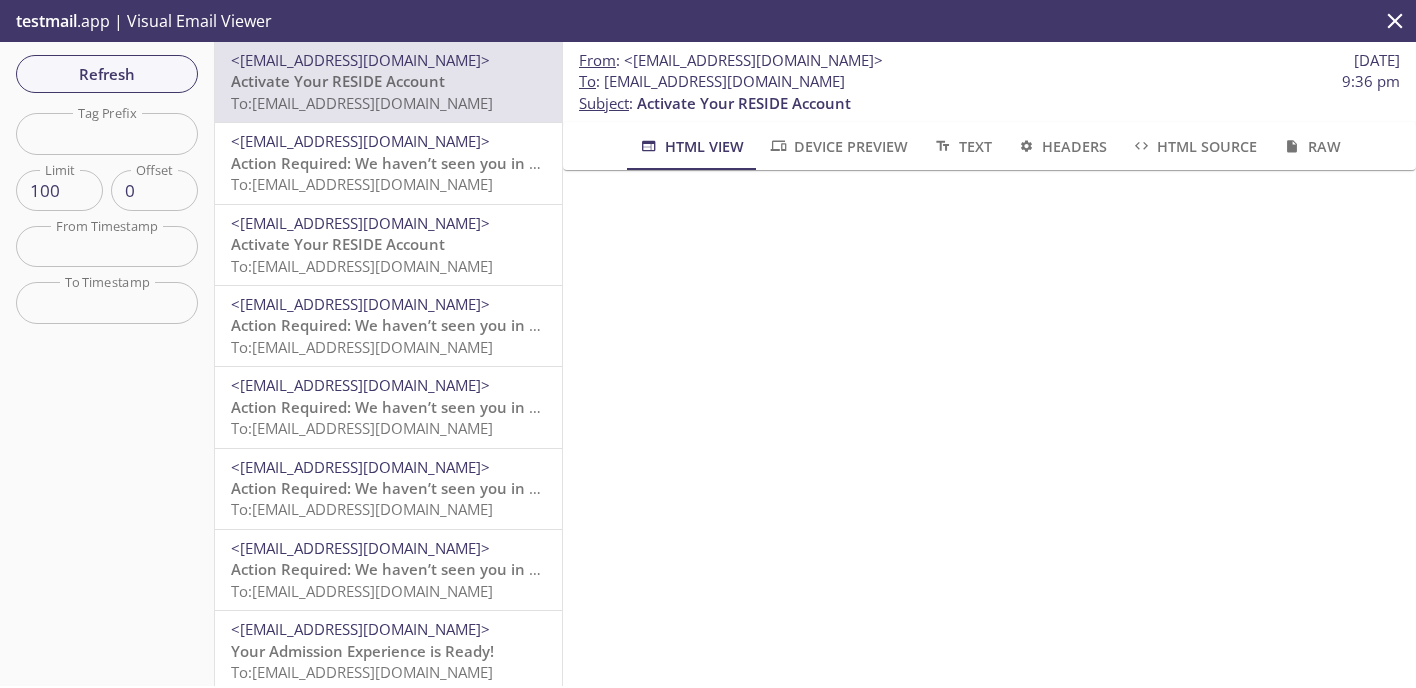 click on "To:  [EMAIL_ADDRESS][DOMAIN_NAME]" at bounding box center [362, 184] 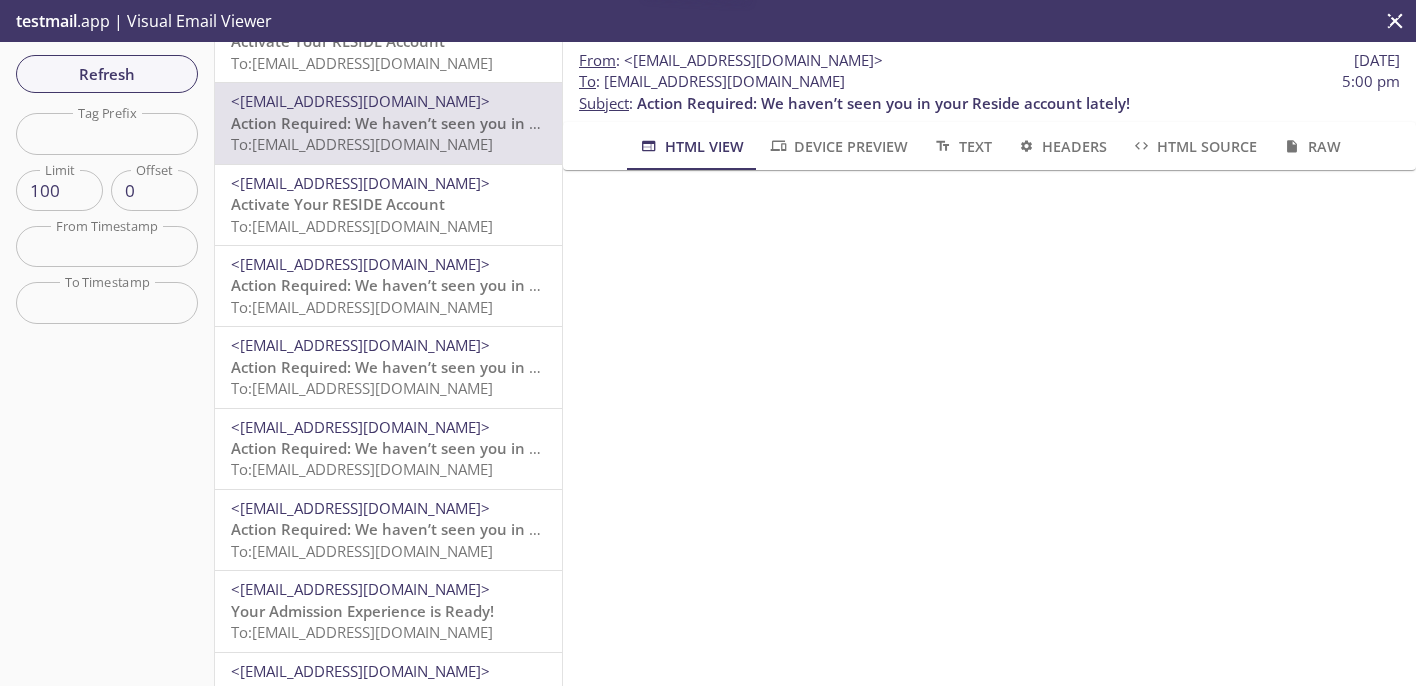 scroll, scrollTop: 0, scrollLeft: 0, axis: both 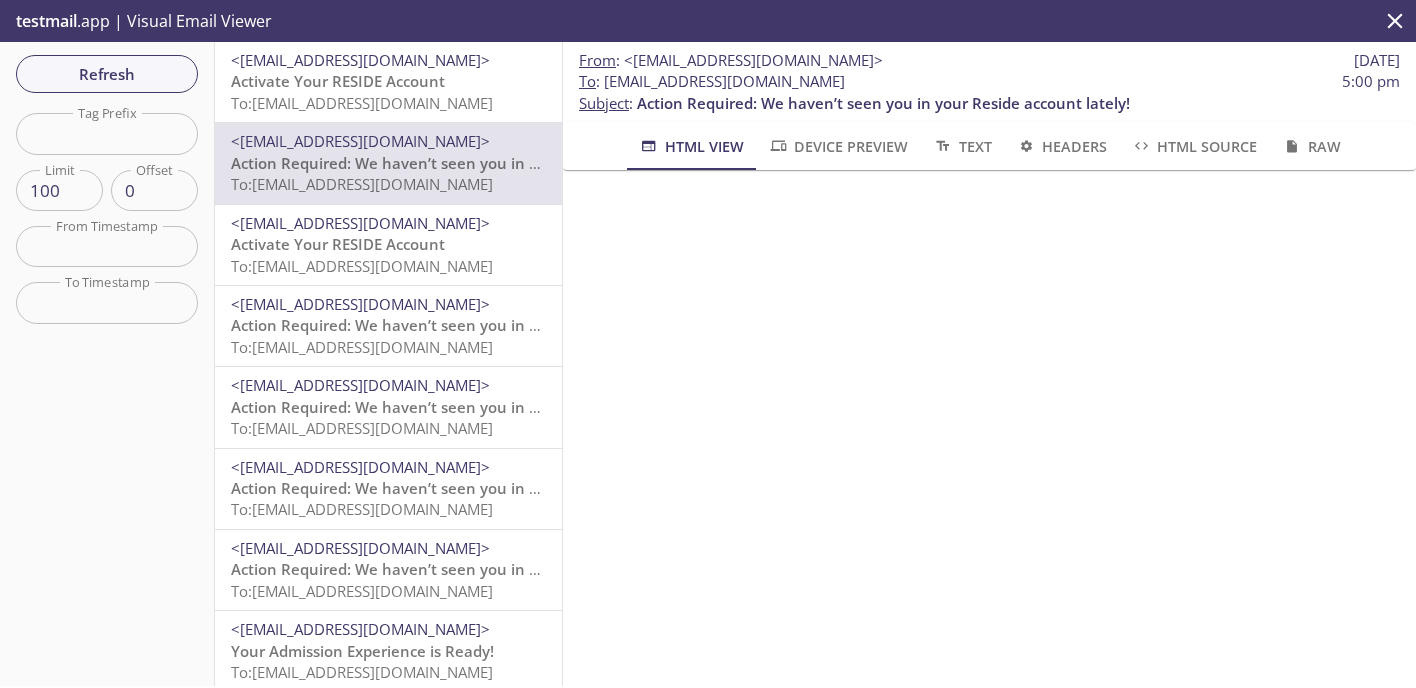 click on "To:  [EMAIL_ADDRESS][DOMAIN_NAME]" at bounding box center [362, 103] 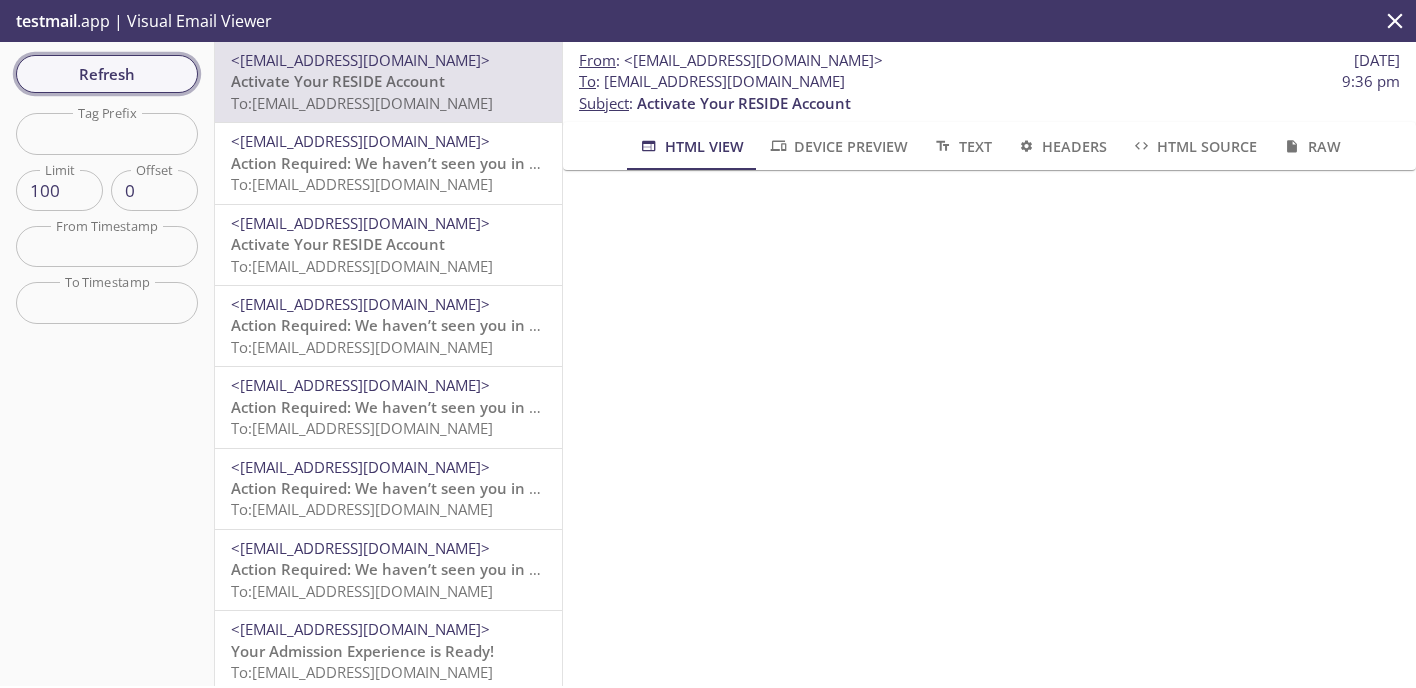 click on "Refresh" at bounding box center [107, 74] 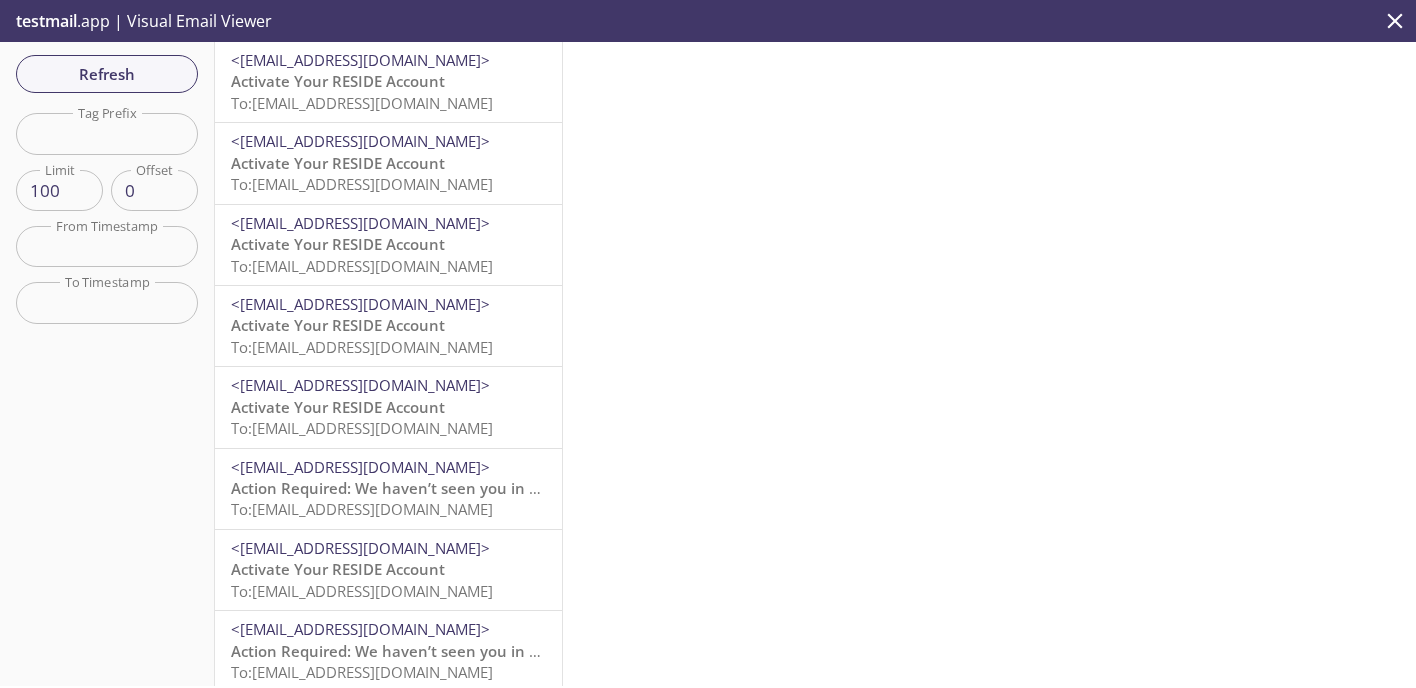 click on "<[EMAIL_ADDRESS][DOMAIN_NAME]>" at bounding box center (388, 304) 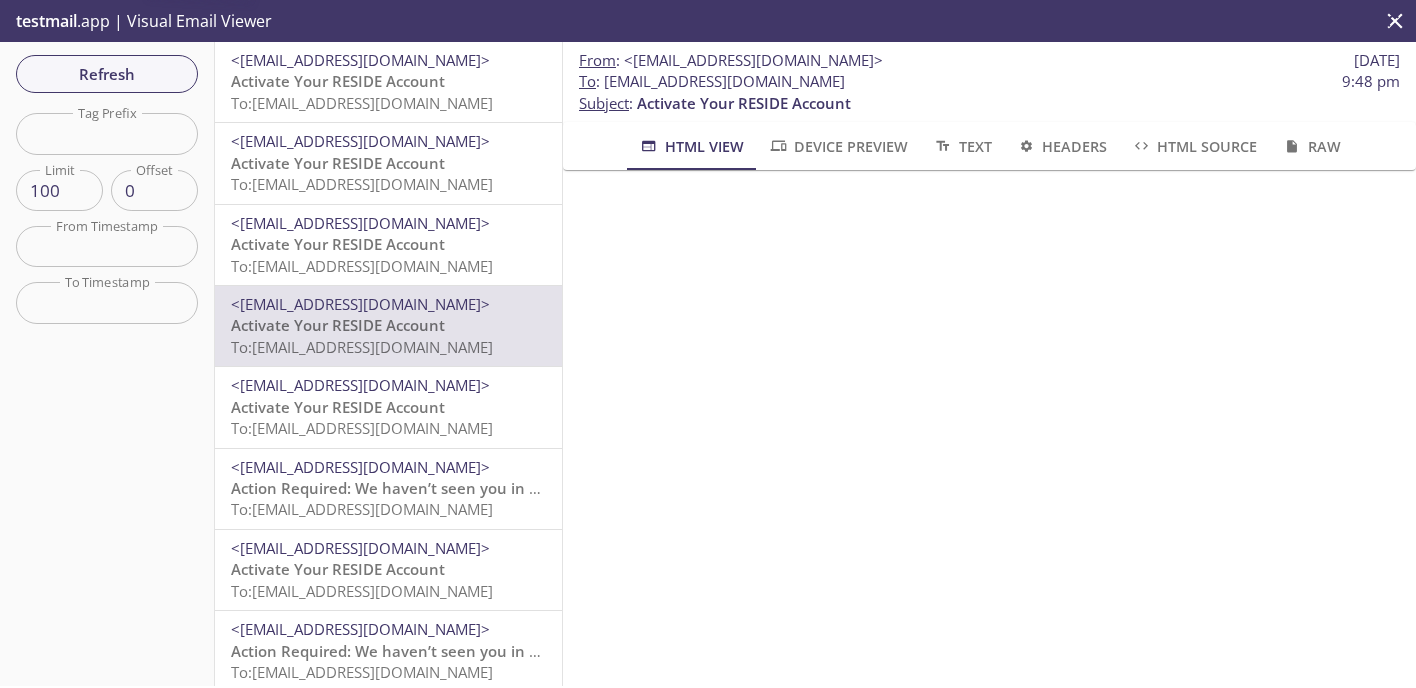 click on "Activate Your RESIDE Account To:  [EMAIL_ADDRESS][DOMAIN_NAME]" at bounding box center [388, 255] 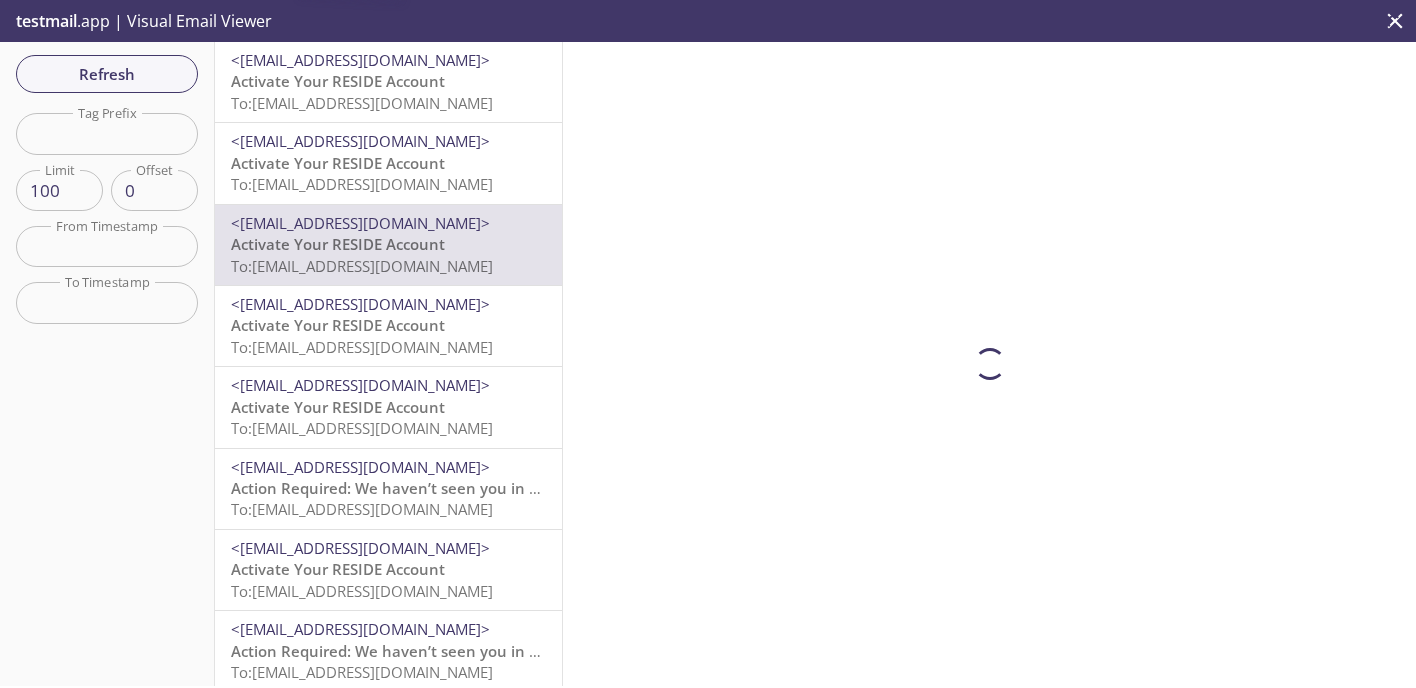 click on "Activate Your RESIDE Account To:  [EMAIL_ADDRESS][DOMAIN_NAME]" at bounding box center (388, 174) 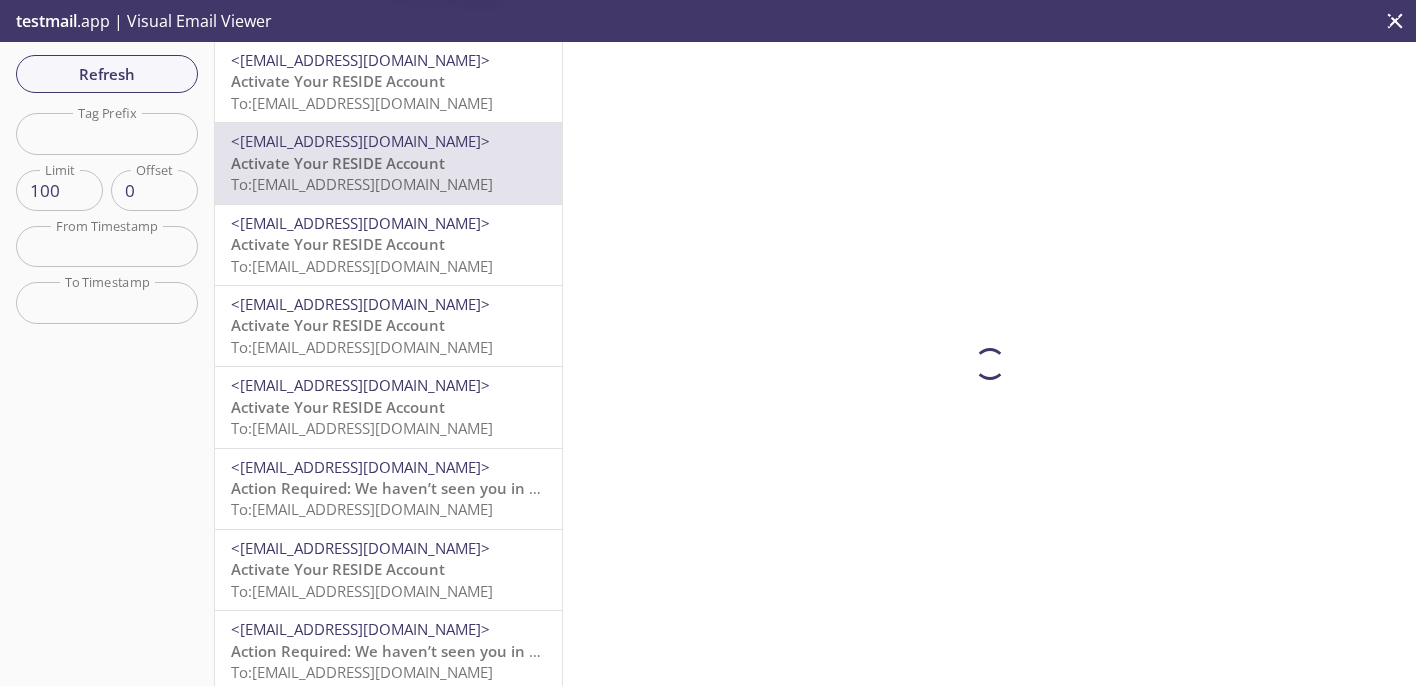 click on "Activate Your RESIDE Account To:  [EMAIL_ADDRESS][DOMAIN_NAME]" at bounding box center (388, 92) 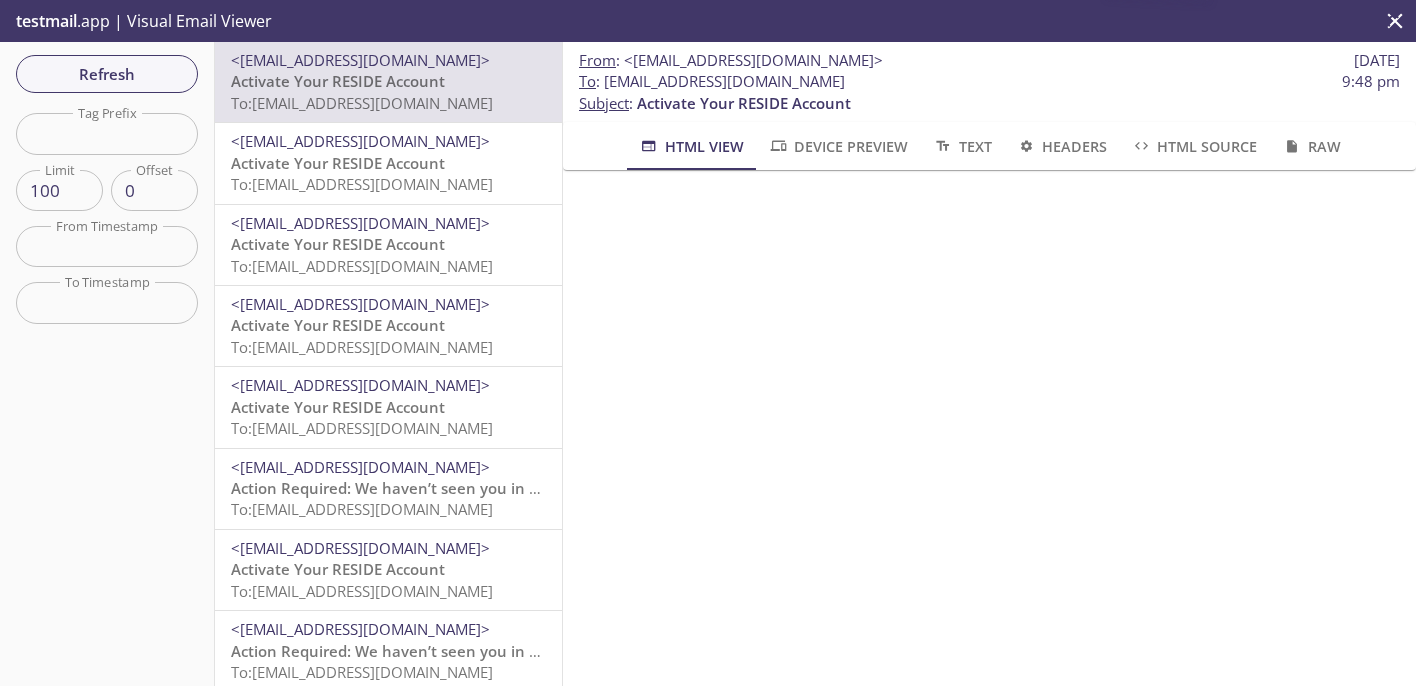 click on "Activate Your RESIDE Account To:  [EMAIL_ADDRESS][DOMAIN_NAME]" at bounding box center (388, 418) 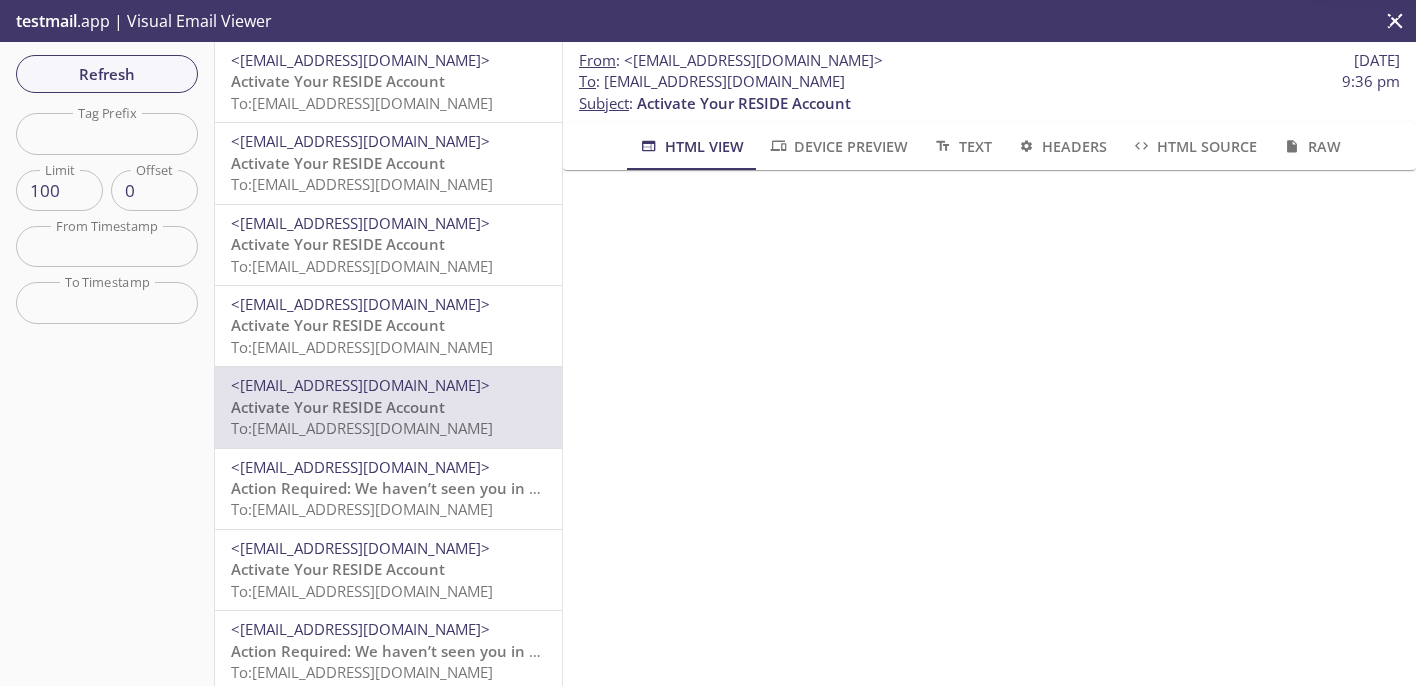 click on "Action Required: We haven’t seen you in your Reside account lately!" at bounding box center [477, 488] 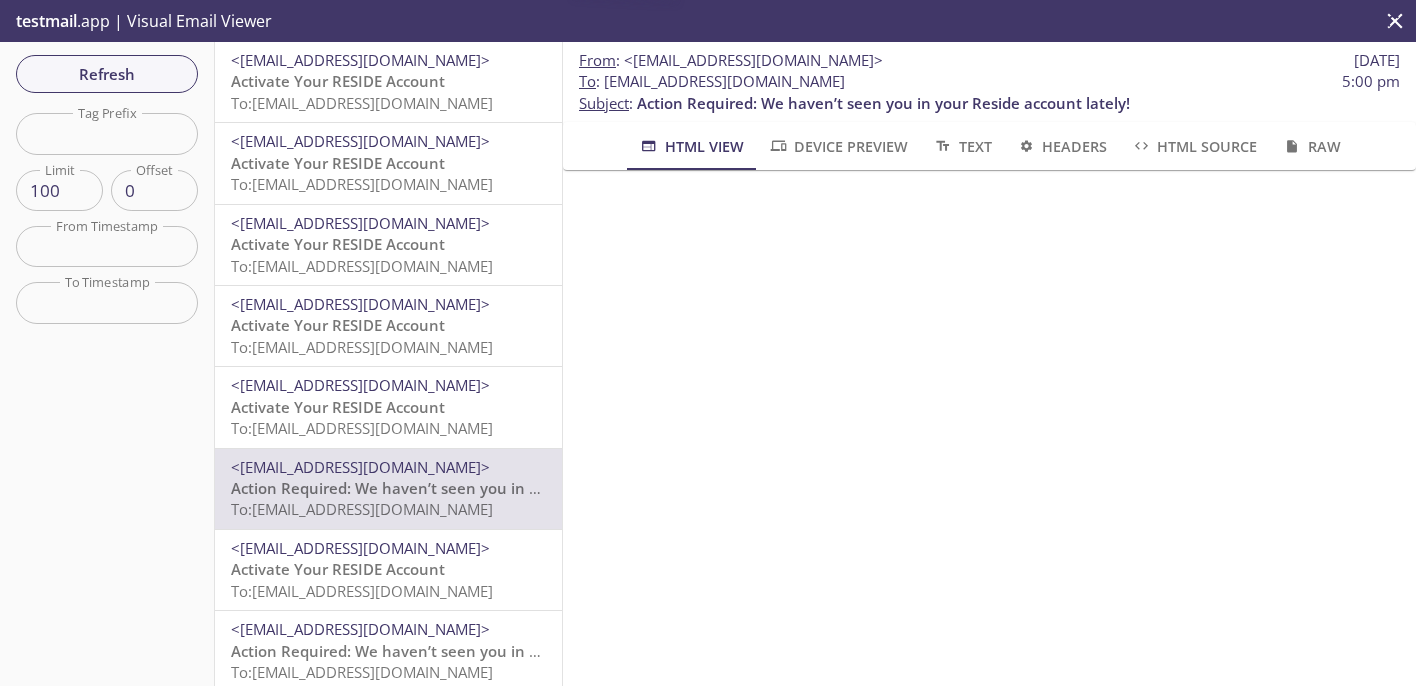 click on "To:  [EMAIL_ADDRESS][DOMAIN_NAME]" at bounding box center [362, 428] 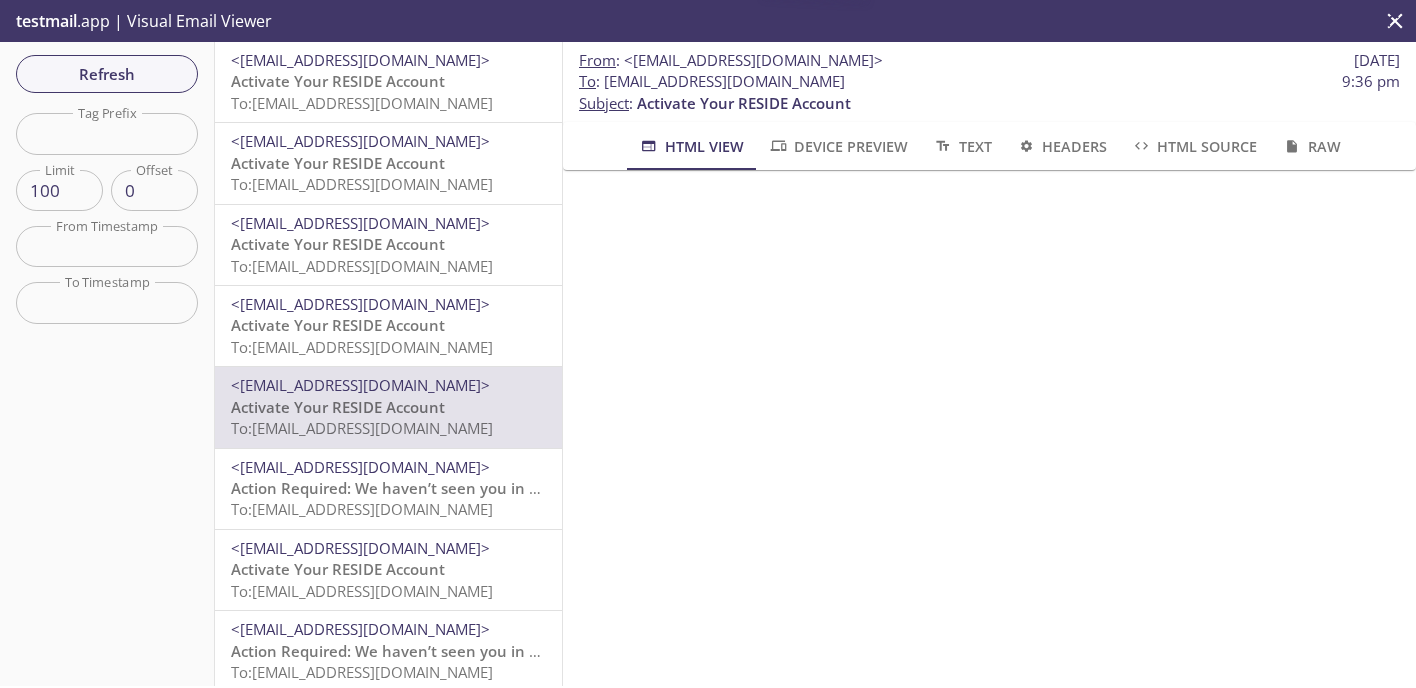 click on "To:  [EMAIL_ADDRESS][DOMAIN_NAME]" at bounding box center (362, 347) 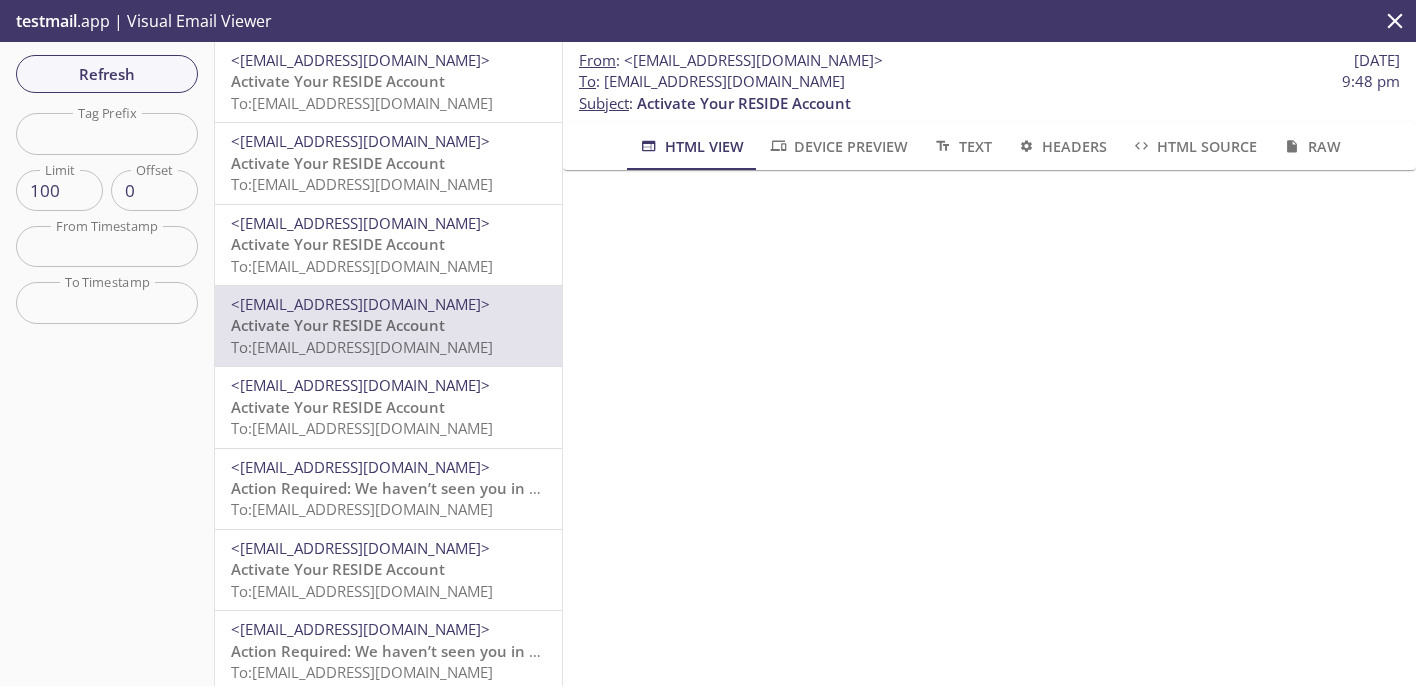 click on "Activate Your RESIDE Account To:  [EMAIL_ADDRESS][DOMAIN_NAME]" at bounding box center [388, 418] 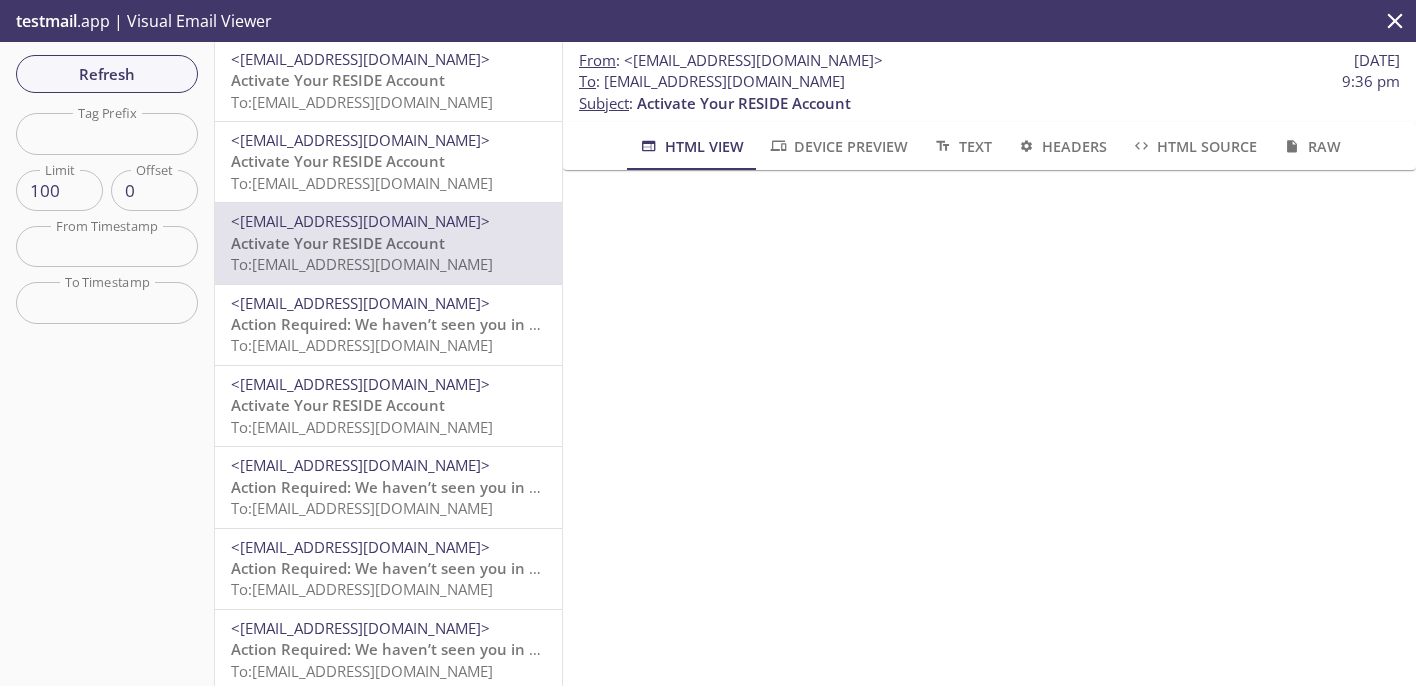 scroll, scrollTop: 166, scrollLeft: 0, axis: vertical 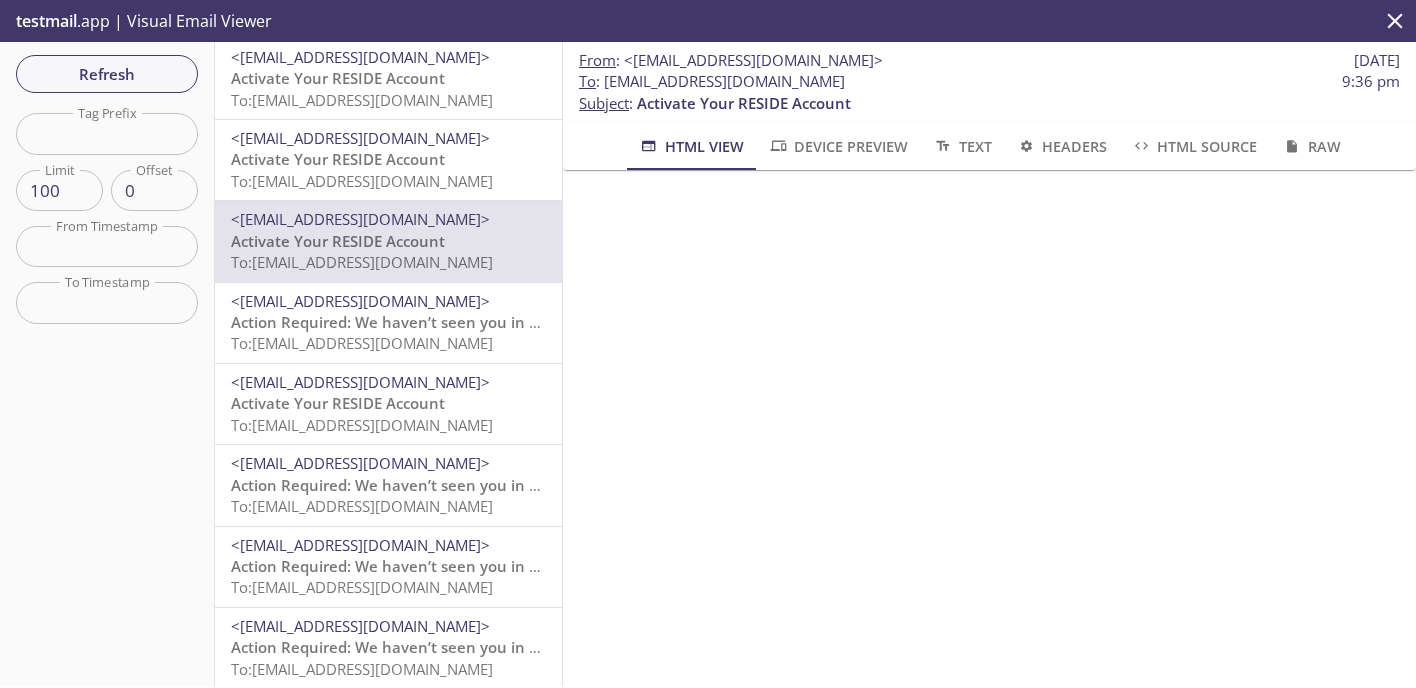 click on "Action Required: We haven’t seen you in your Reside account lately!" at bounding box center [477, 322] 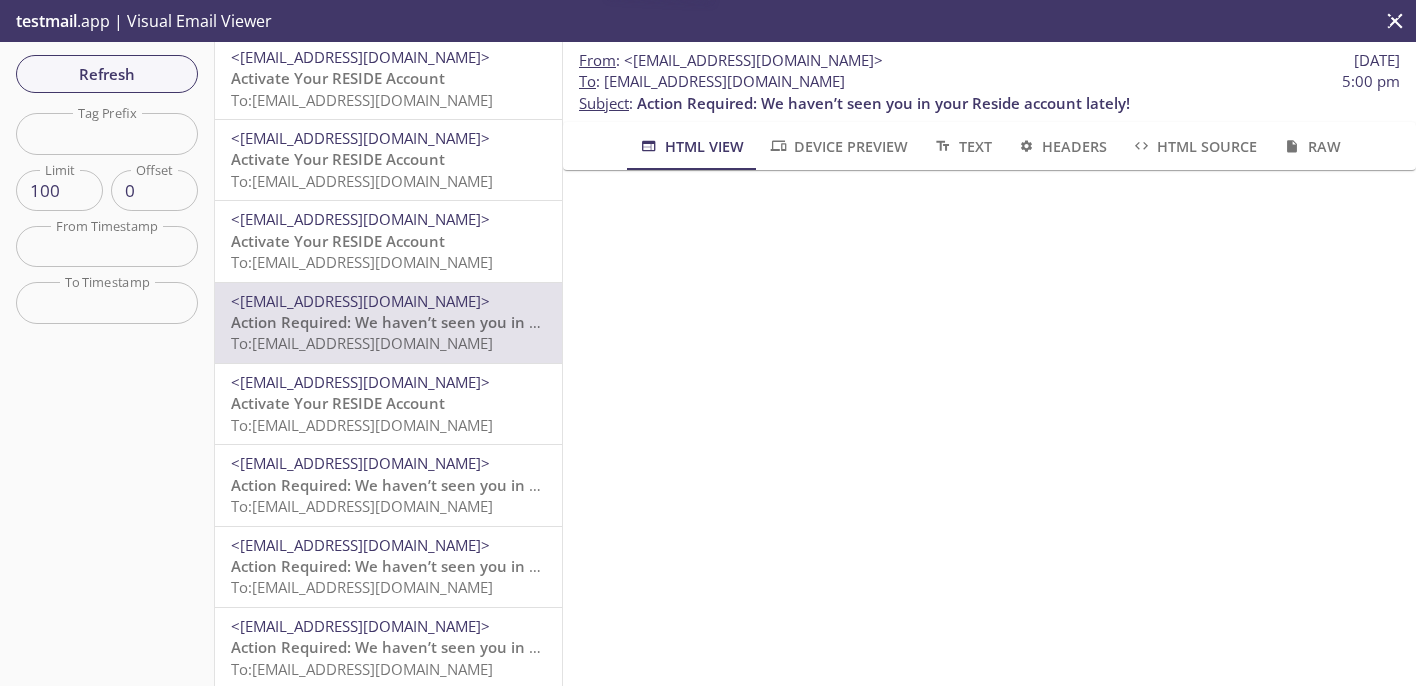 click on "Activate Your RESIDE Account To:  [EMAIL_ADDRESS][DOMAIN_NAME]" at bounding box center (388, 252) 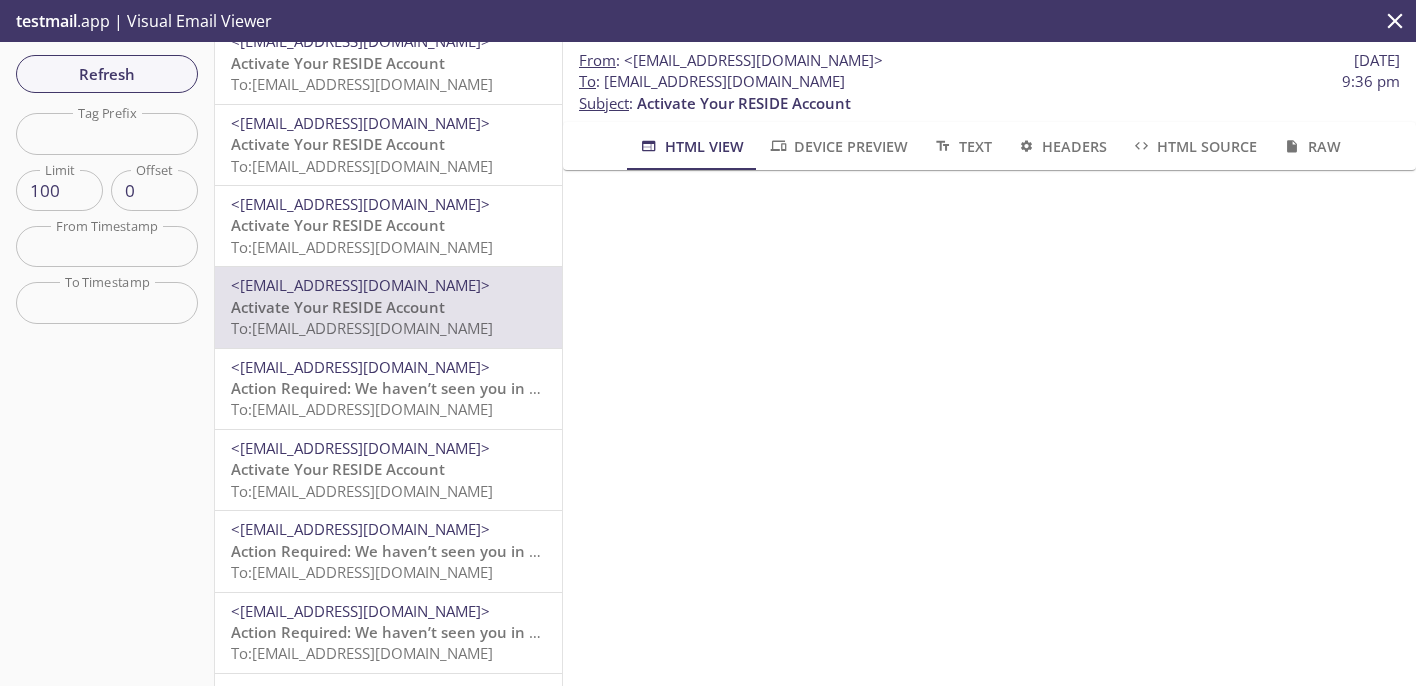 scroll, scrollTop: 87, scrollLeft: 0, axis: vertical 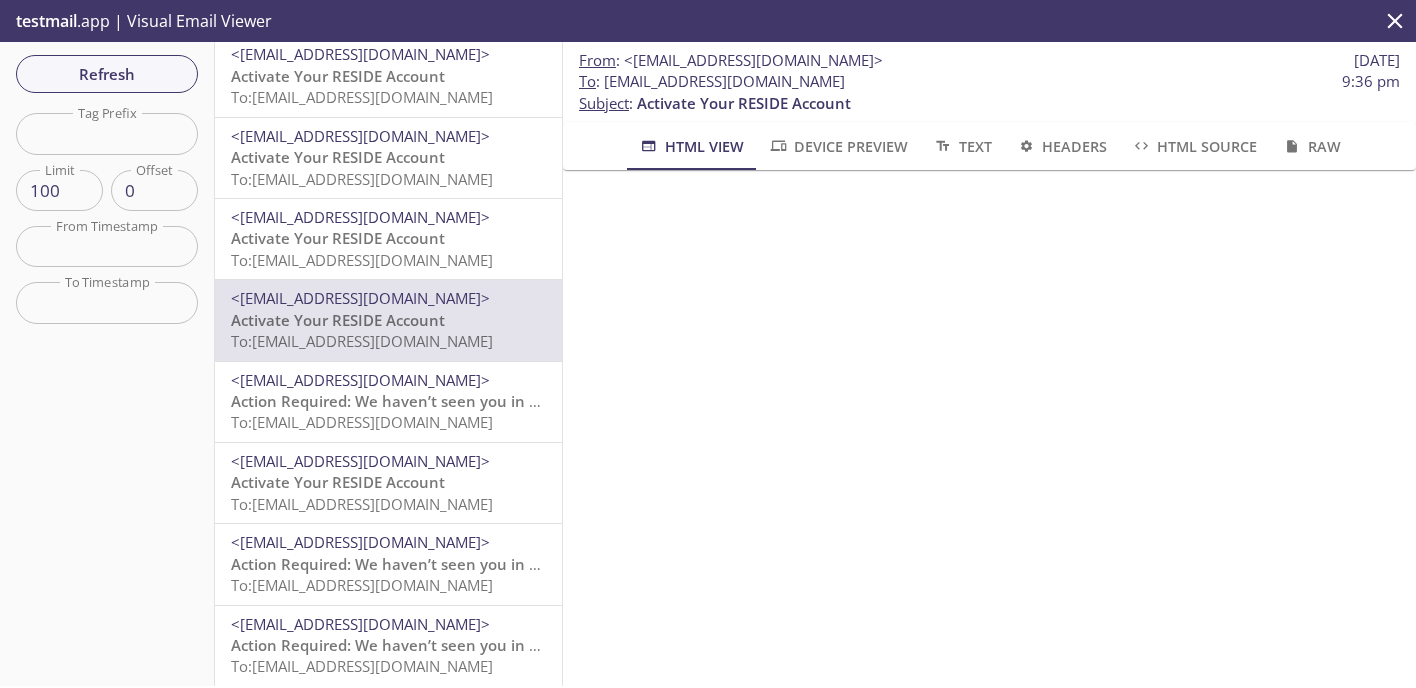 click on "<[EMAIL_ADDRESS][DOMAIN_NAME]>" at bounding box center (360, 380) 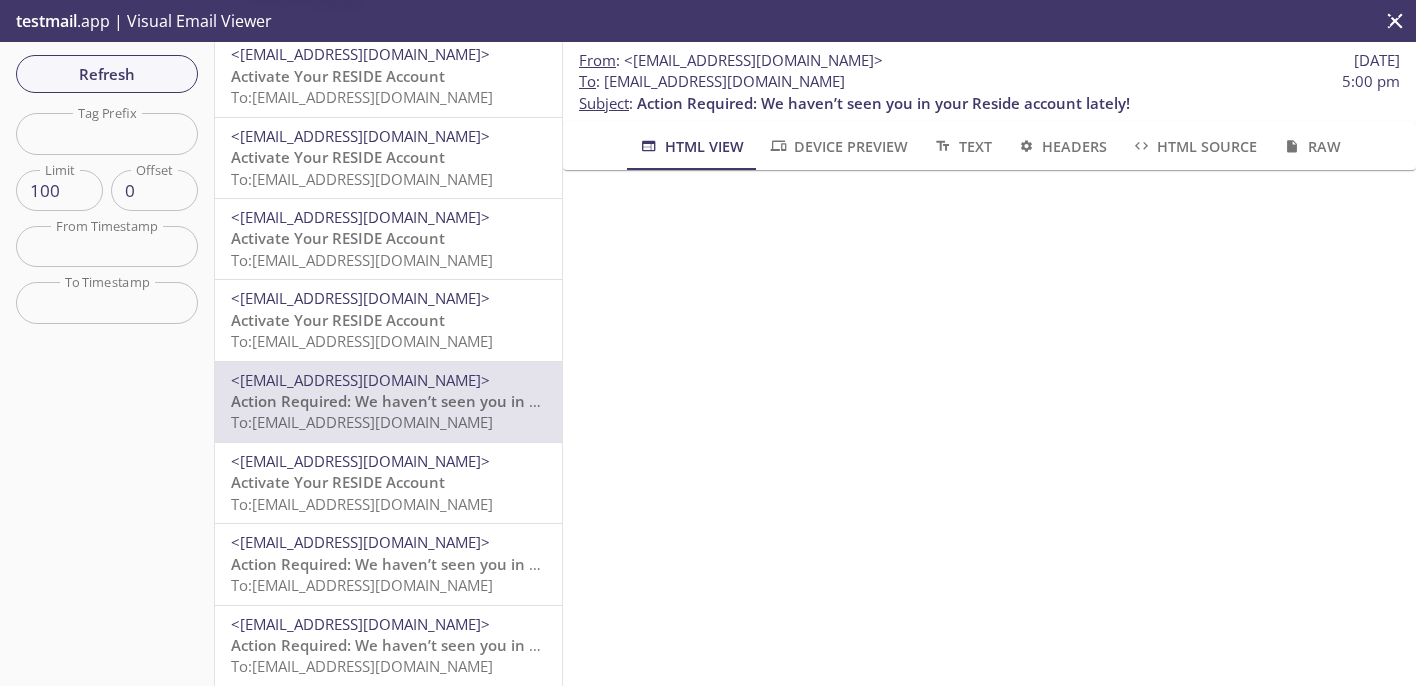 click on "Activate Your RESIDE Account To:  [EMAIL_ADDRESS][DOMAIN_NAME]" at bounding box center (388, 331) 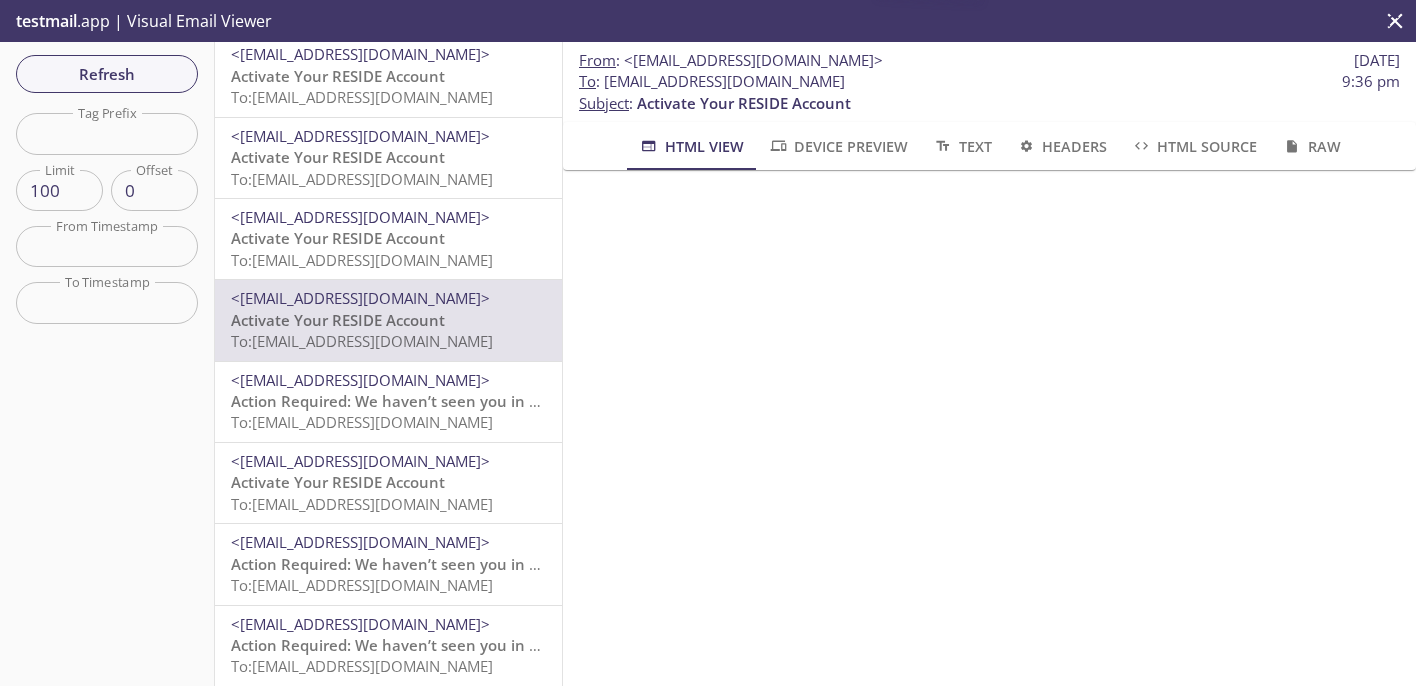 click on "Action Required: We haven’t seen you in your Reside account lately!" at bounding box center [477, 401] 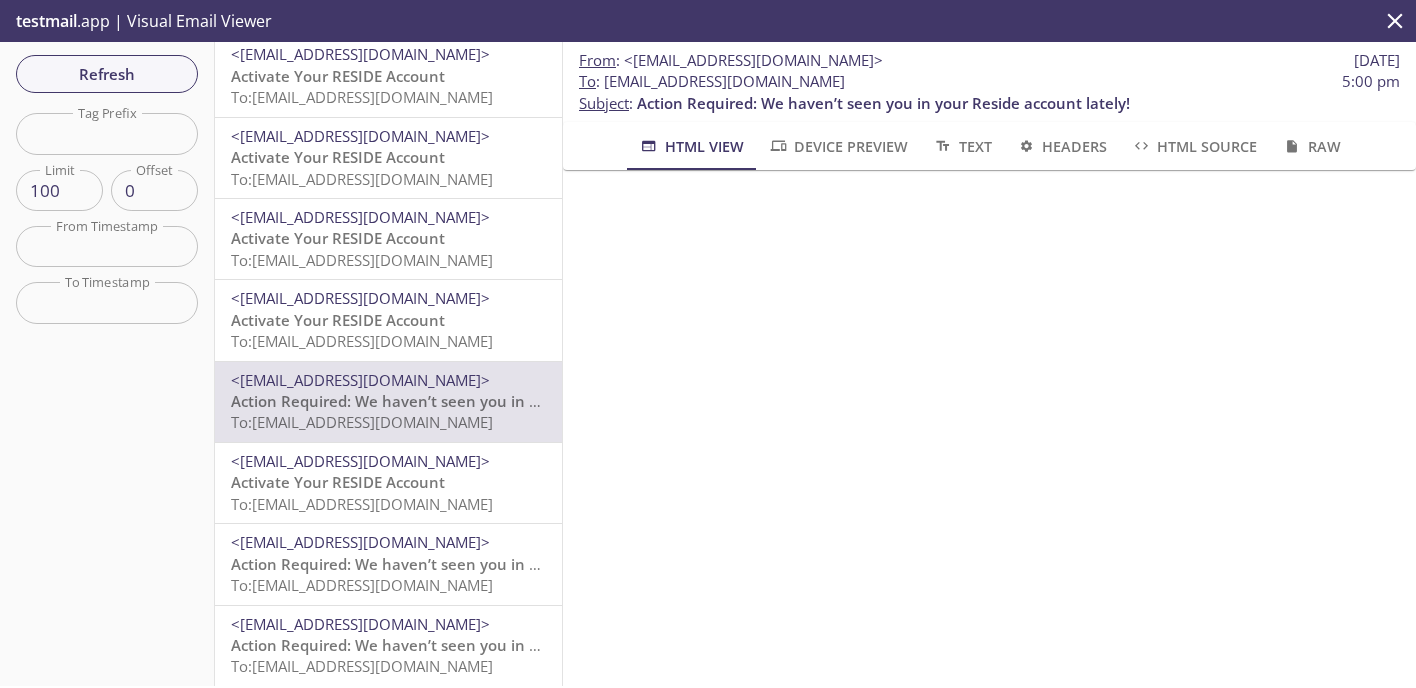 click on "<[EMAIL_ADDRESS][DOMAIN_NAME]>" at bounding box center (360, 217) 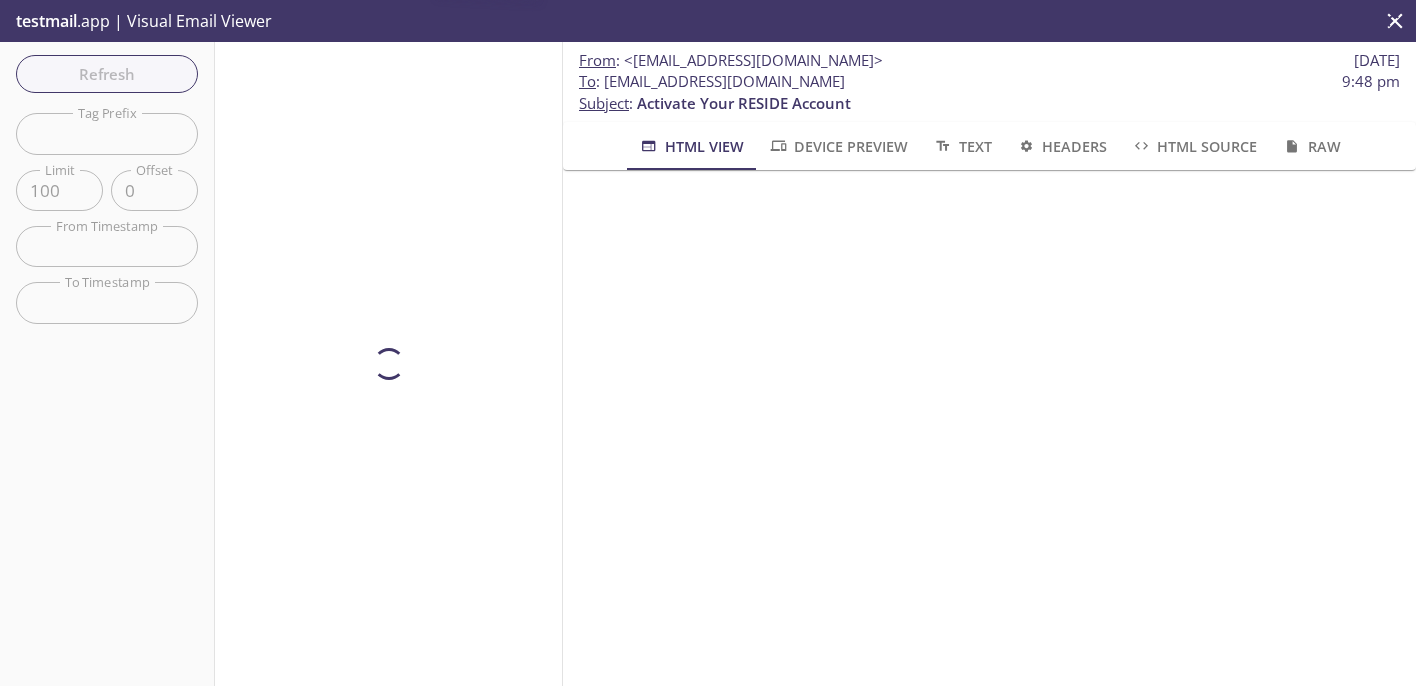 scroll, scrollTop: 0, scrollLeft: 0, axis: both 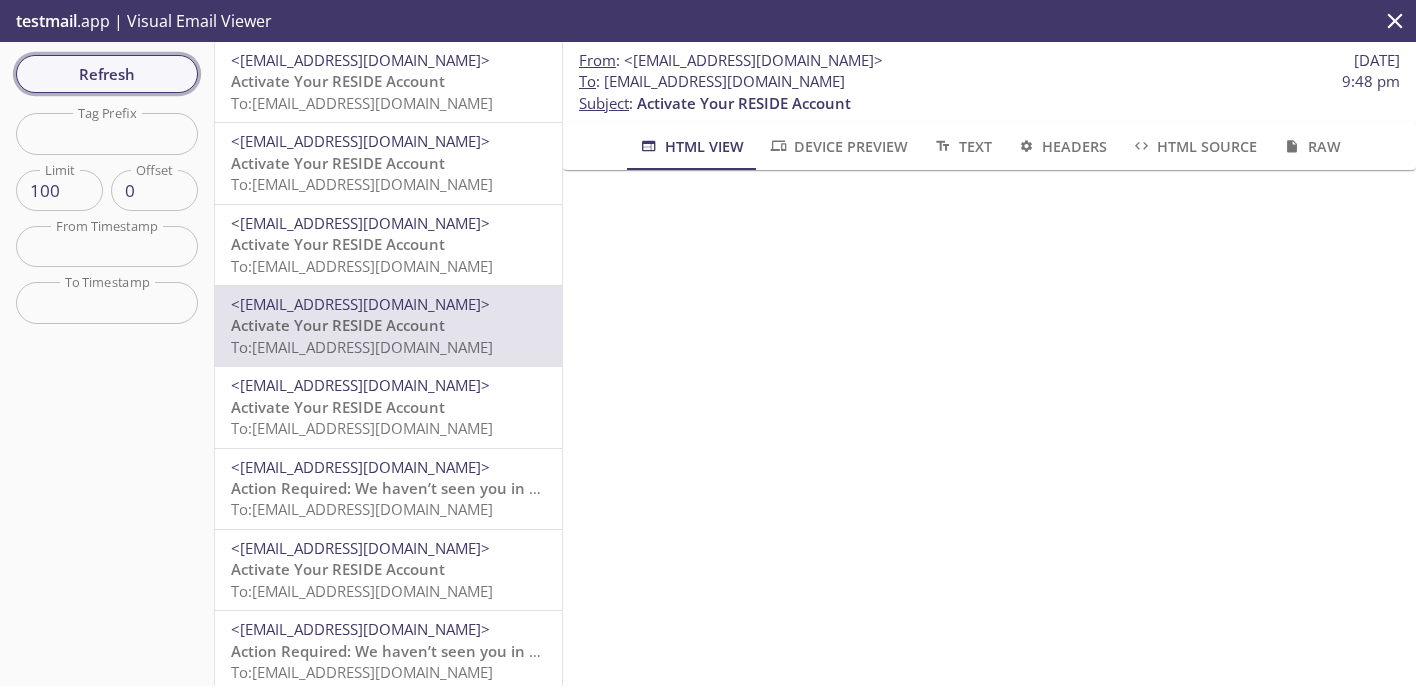 click on "Refresh" at bounding box center [107, 74] 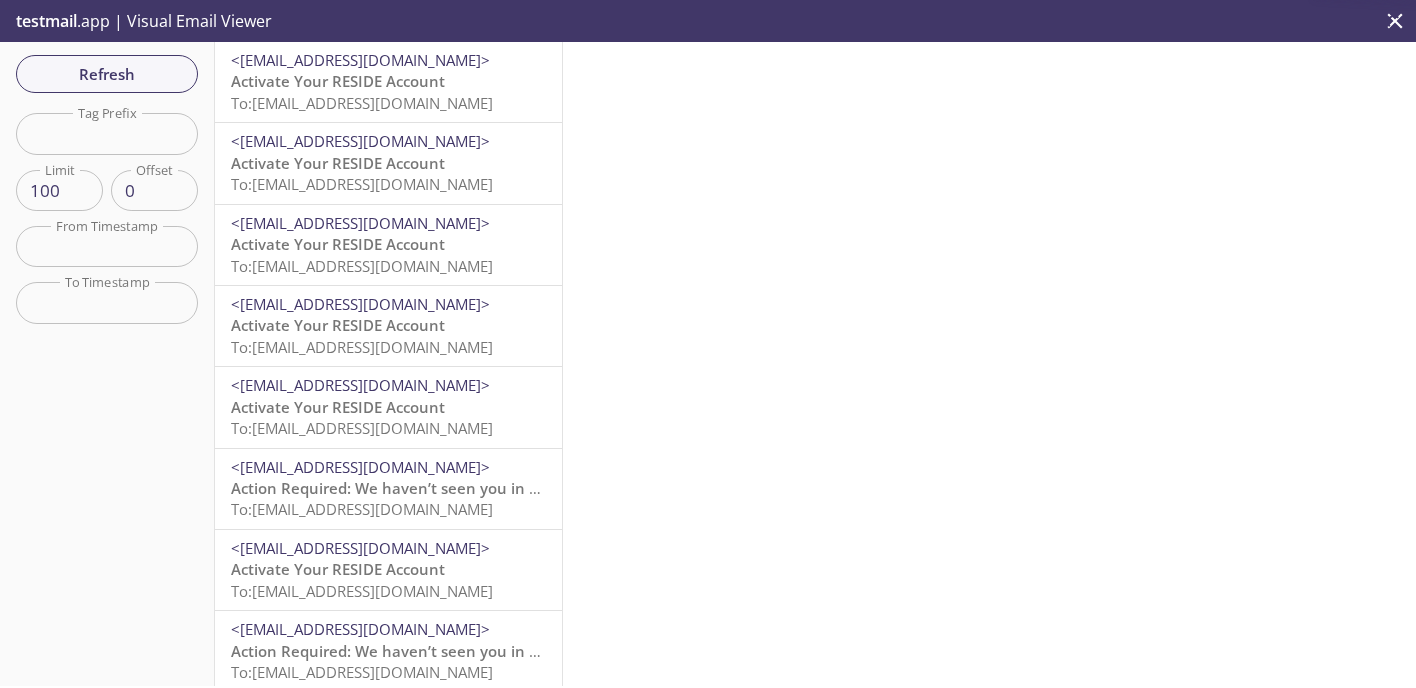 click on "<[EMAIL_ADDRESS][DOMAIN_NAME]>" at bounding box center (360, 385) 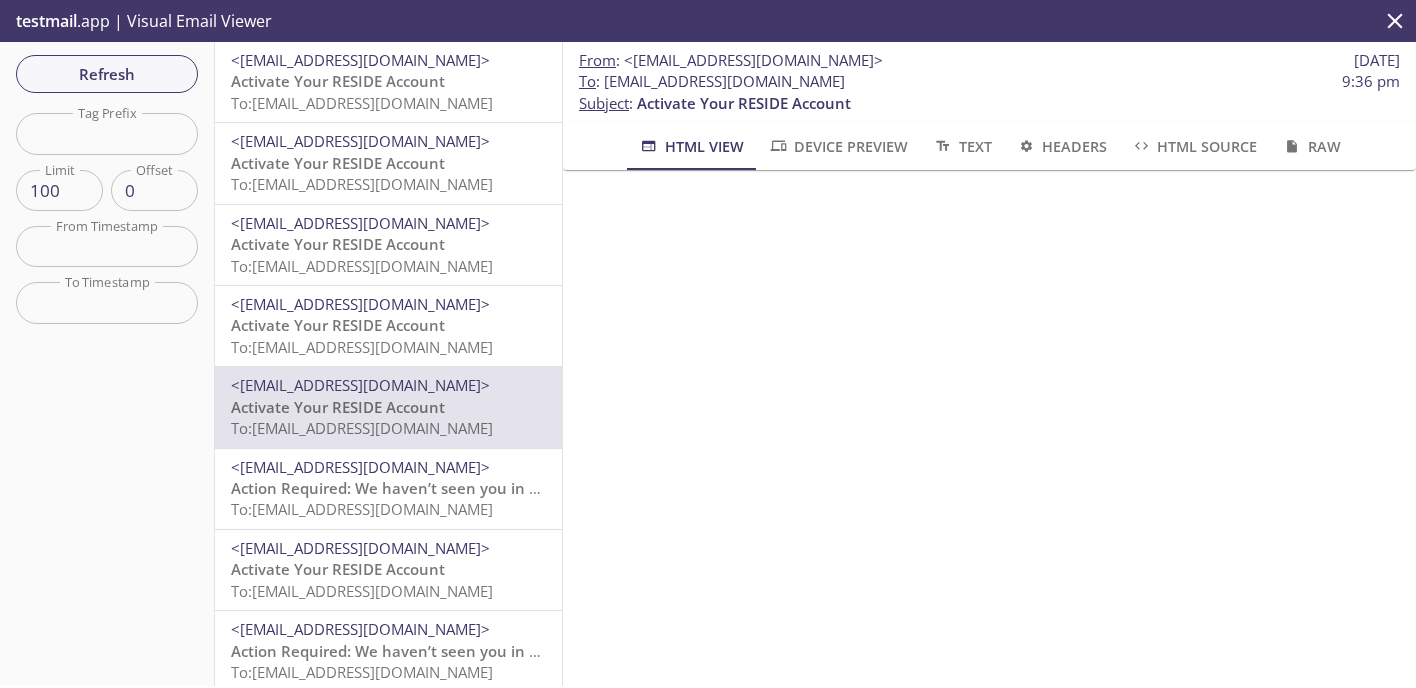 click on "<[EMAIL_ADDRESS][DOMAIN_NAME]>" at bounding box center (388, 304) 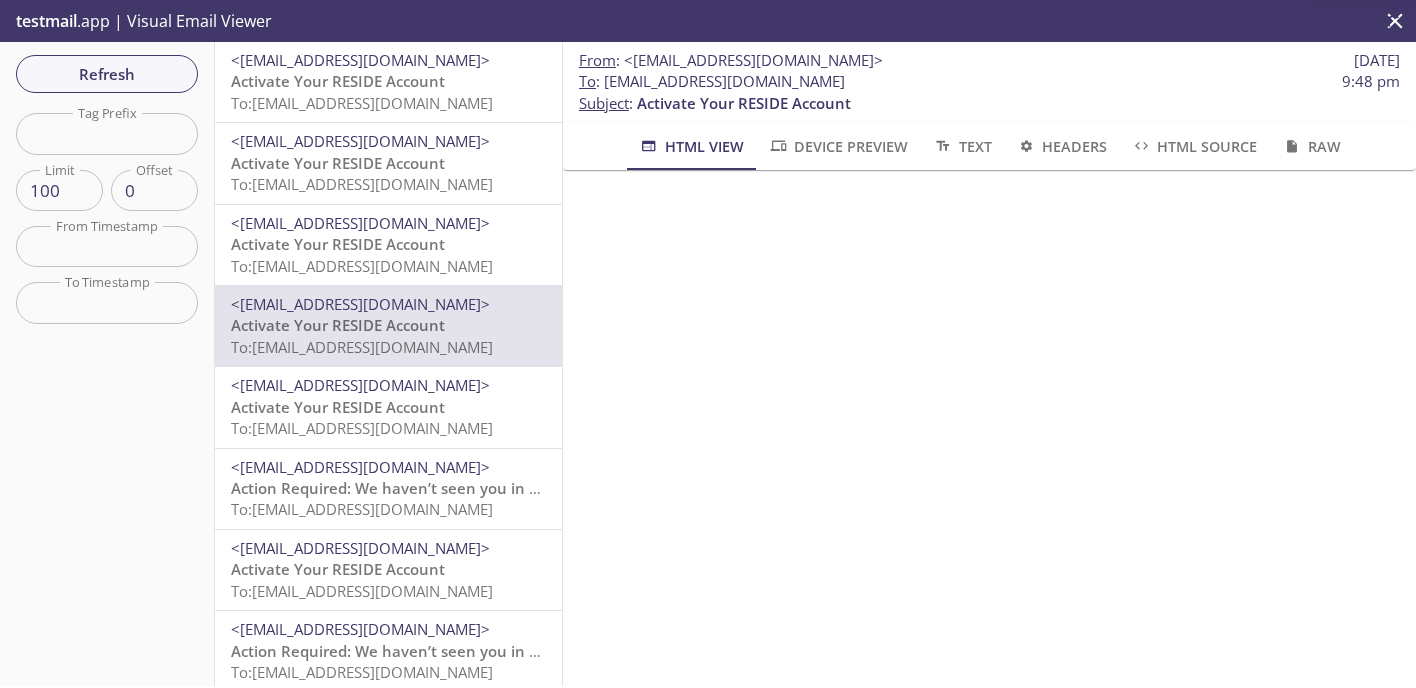 click on "Activate Your RESIDE Account To:  [EMAIL_ADDRESS][DOMAIN_NAME]" at bounding box center (388, 255) 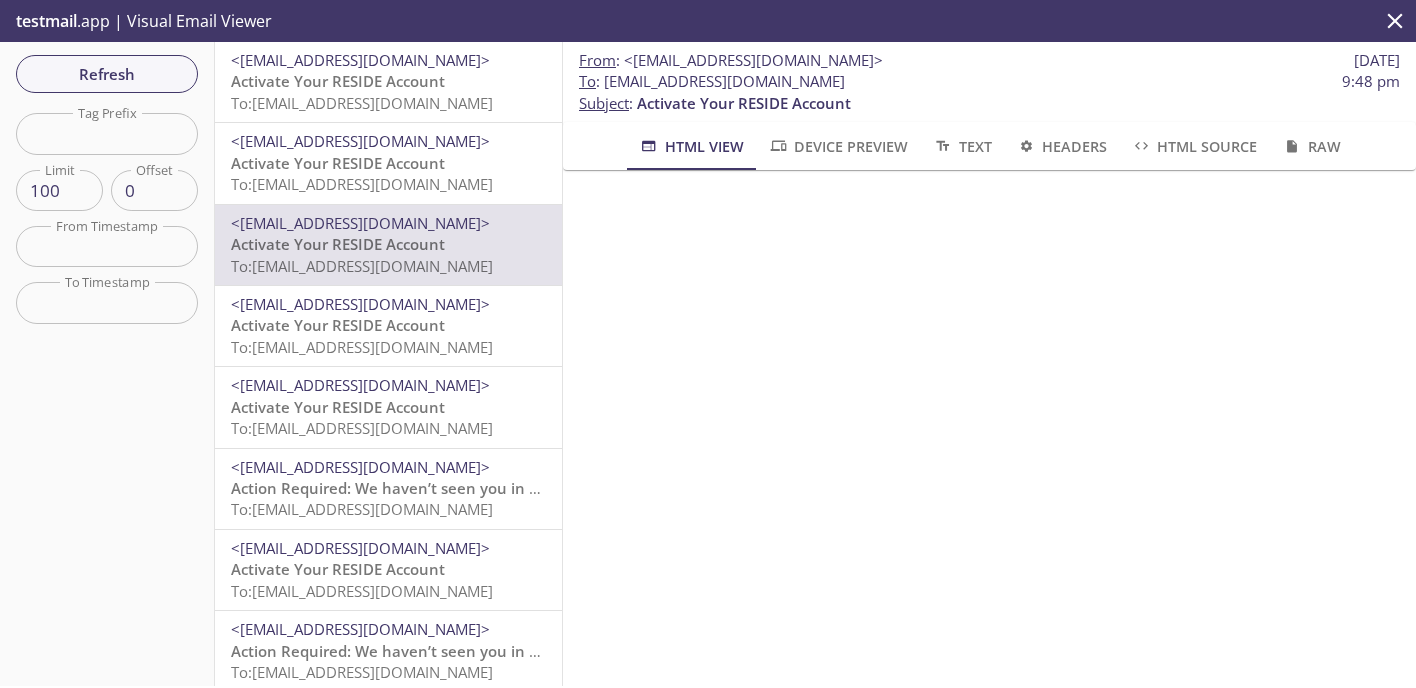click on "To:  [EMAIL_ADDRESS][DOMAIN_NAME]" at bounding box center (362, 184) 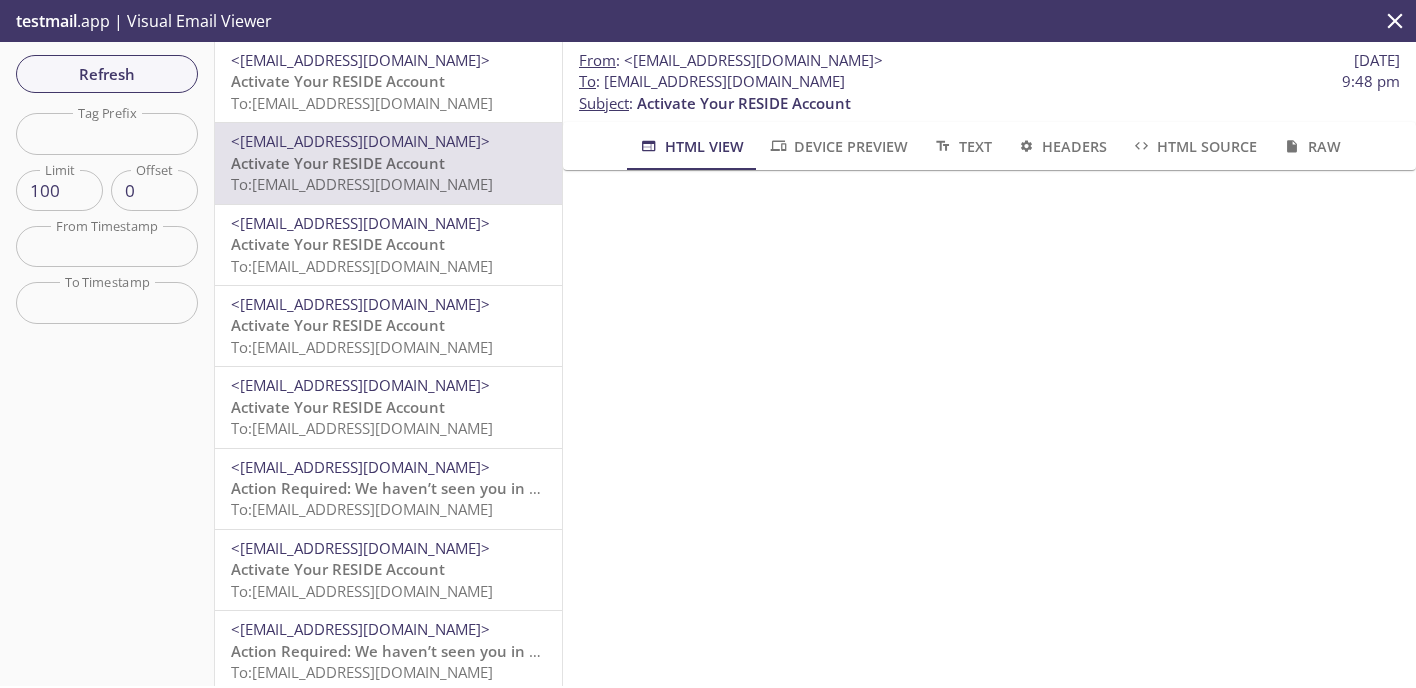 click on "To:  [EMAIL_ADDRESS][DOMAIN_NAME]" at bounding box center (362, 103) 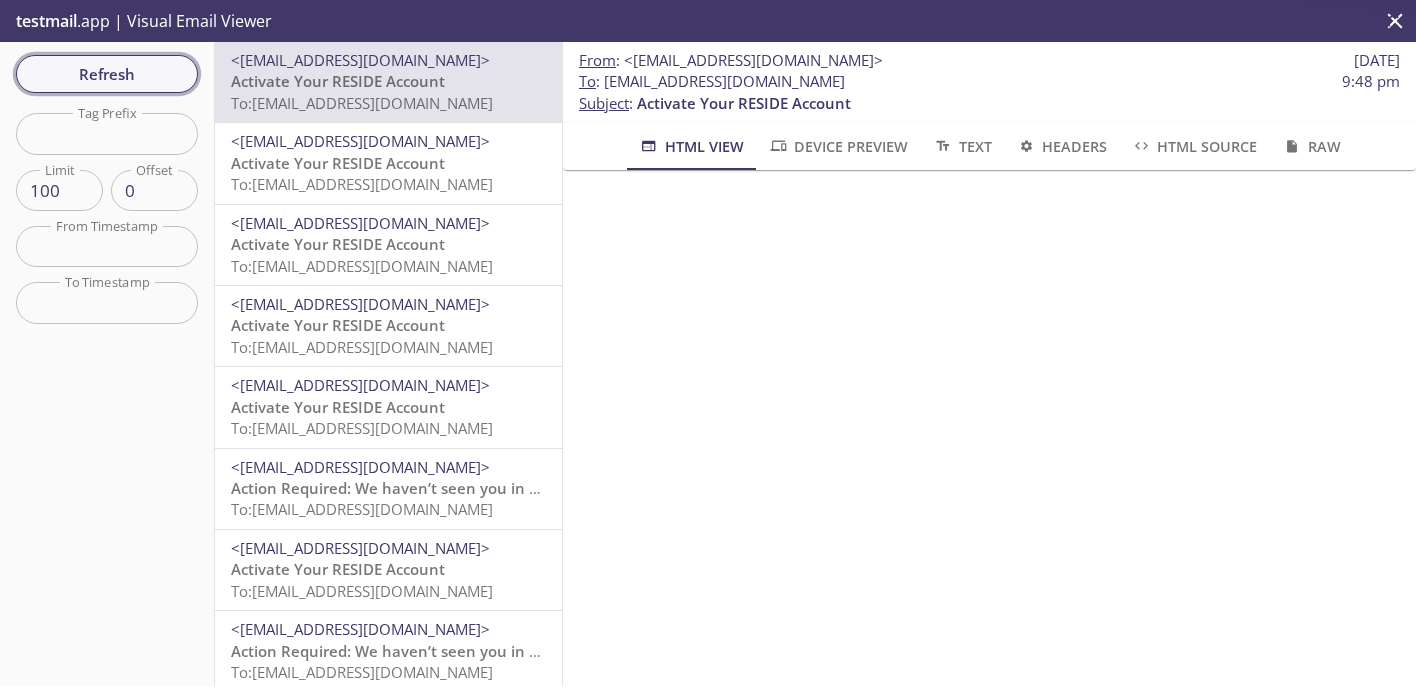 click on "Refresh" at bounding box center [107, 74] 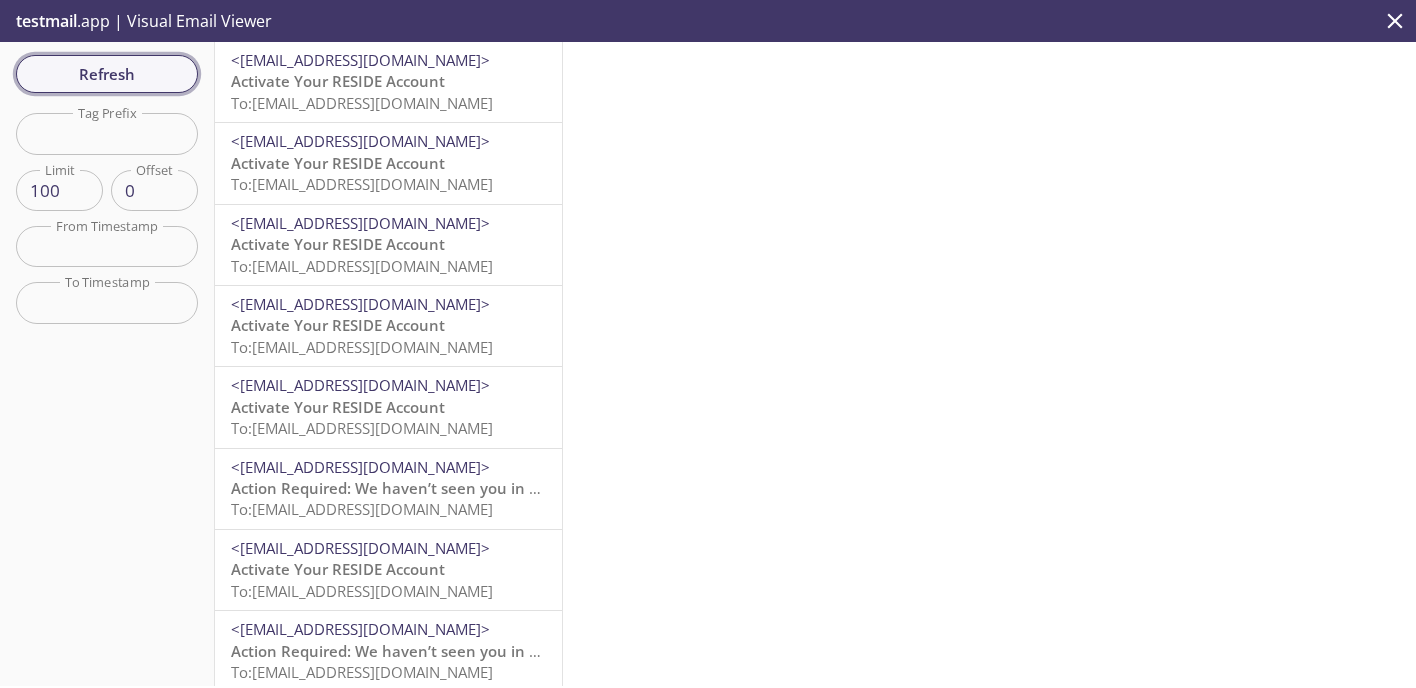 click on "Refresh" at bounding box center (107, 74) 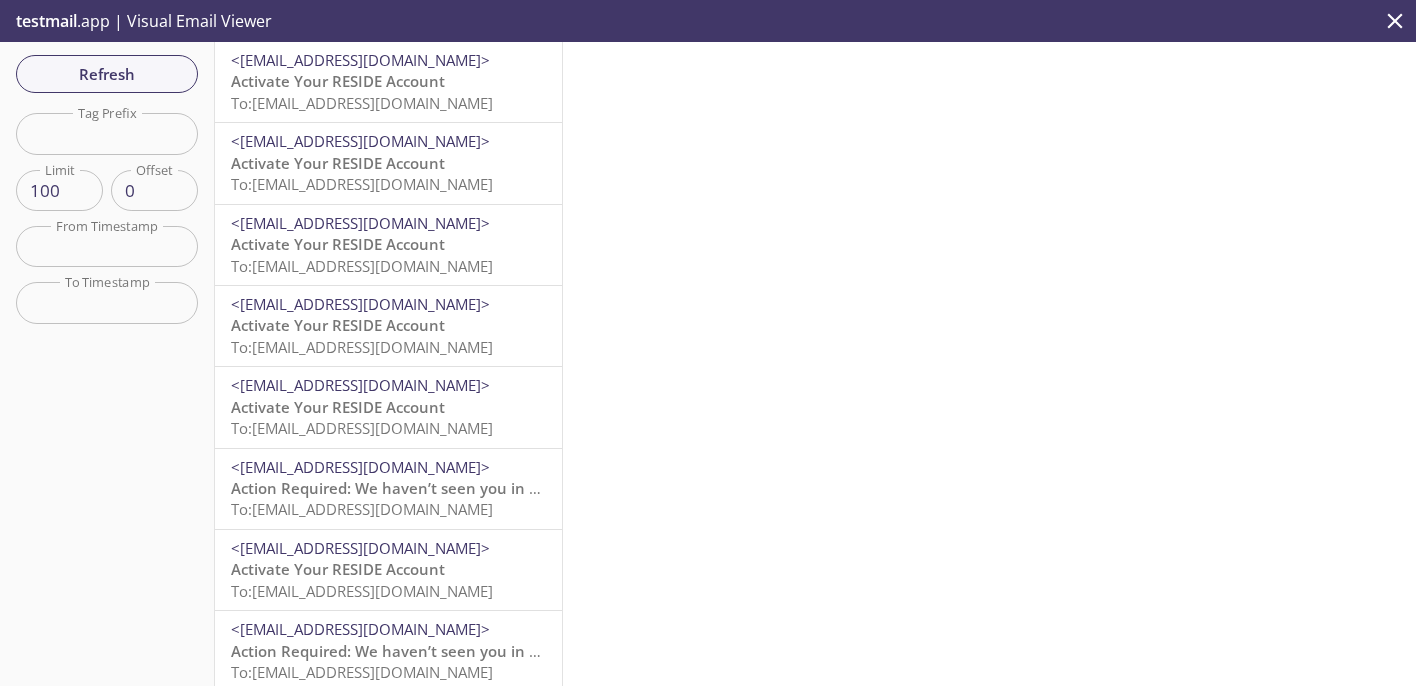 click on "Activate Your RESIDE Account To:  [EMAIL_ADDRESS][DOMAIN_NAME]" at bounding box center (388, 418) 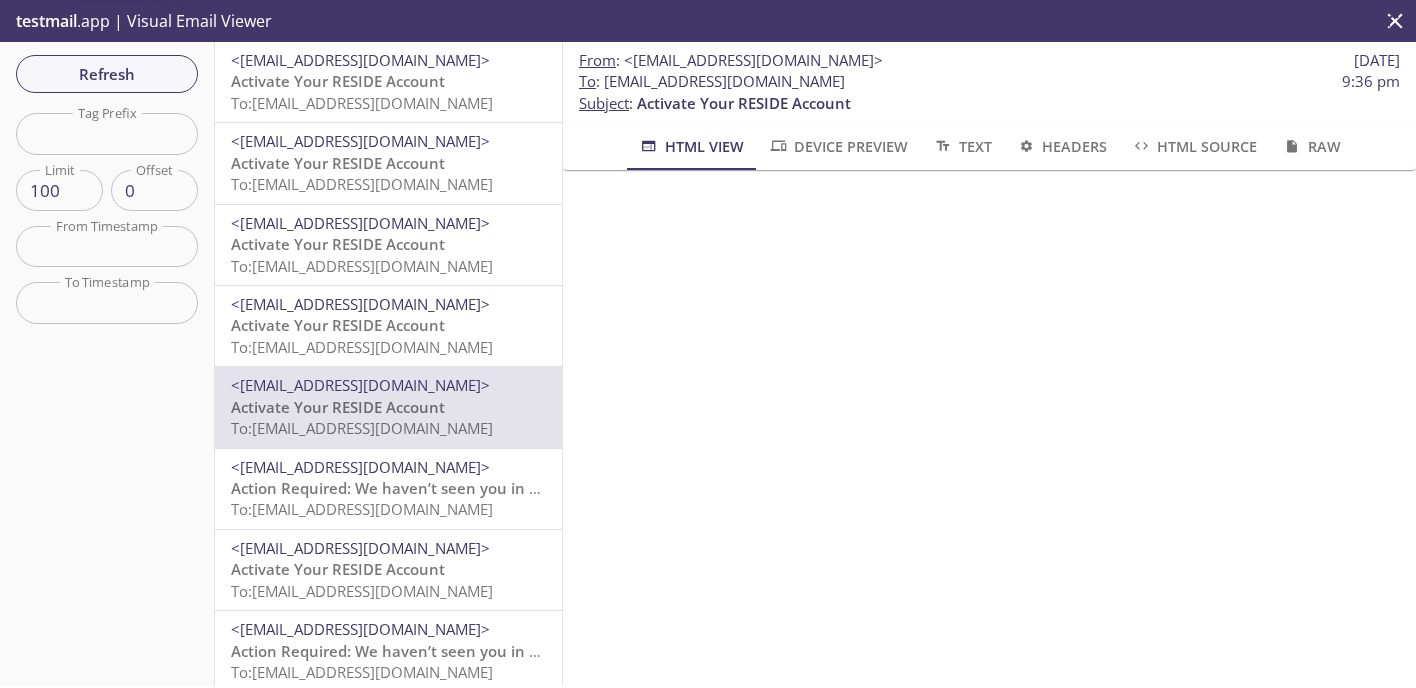 click on "Activate Your RESIDE Account To:  [EMAIL_ADDRESS][DOMAIN_NAME]" at bounding box center [388, 336] 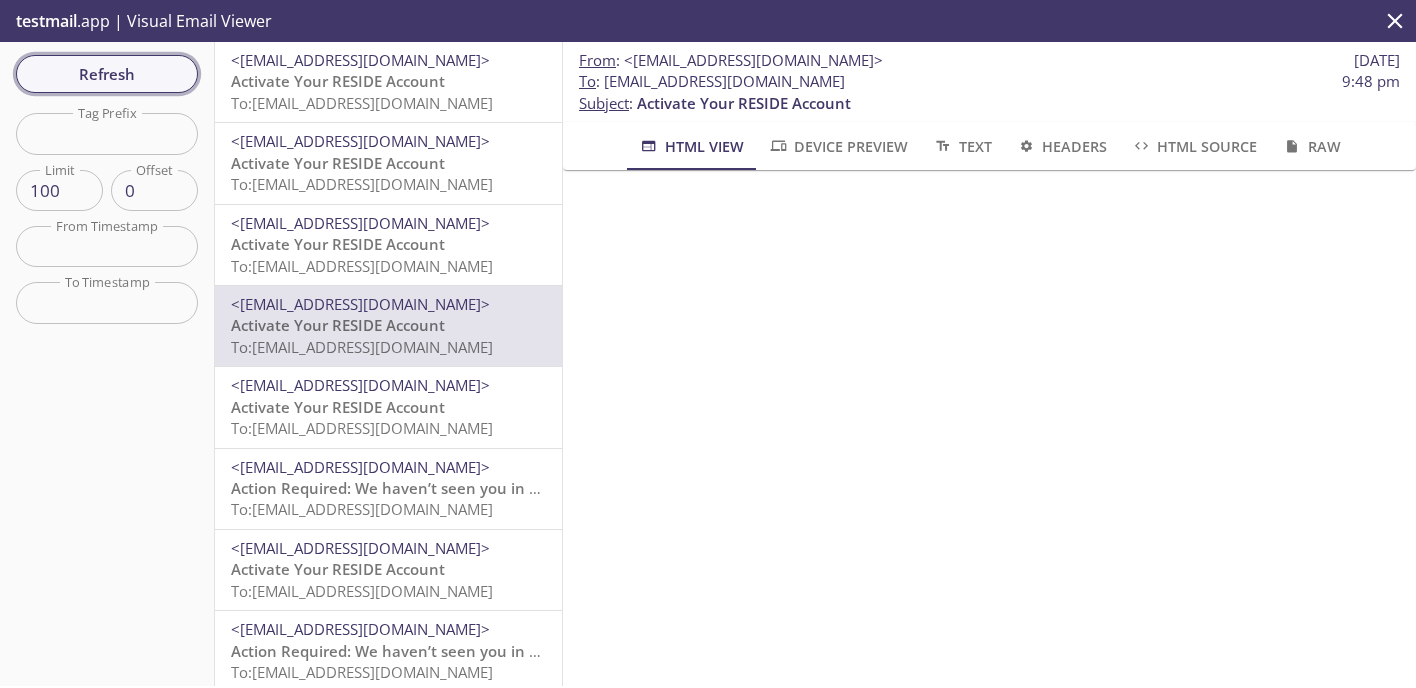 click on "Refresh" at bounding box center [107, 74] 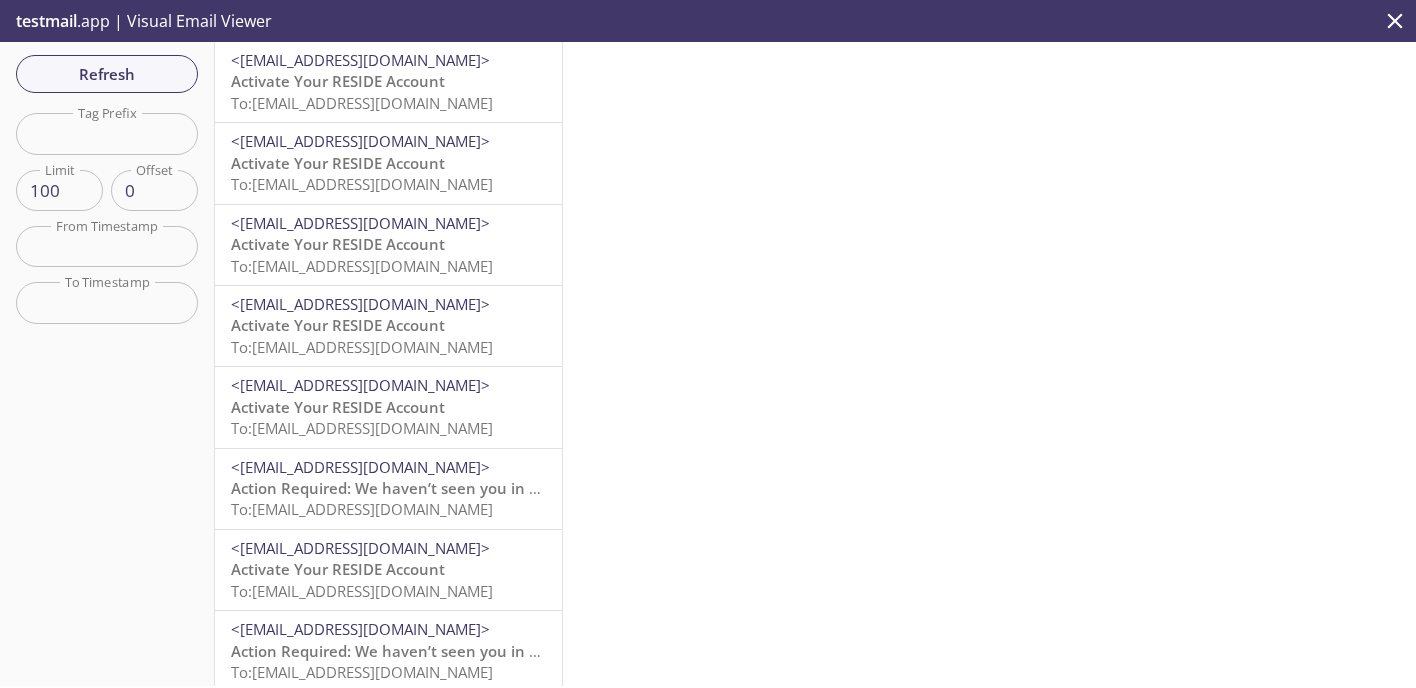 click on "<[EMAIL_ADDRESS][DOMAIN_NAME]> Activate Your RESIDE Account To:  [EMAIL_ADDRESS][DOMAIN_NAME]" at bounding box center [388, 82] 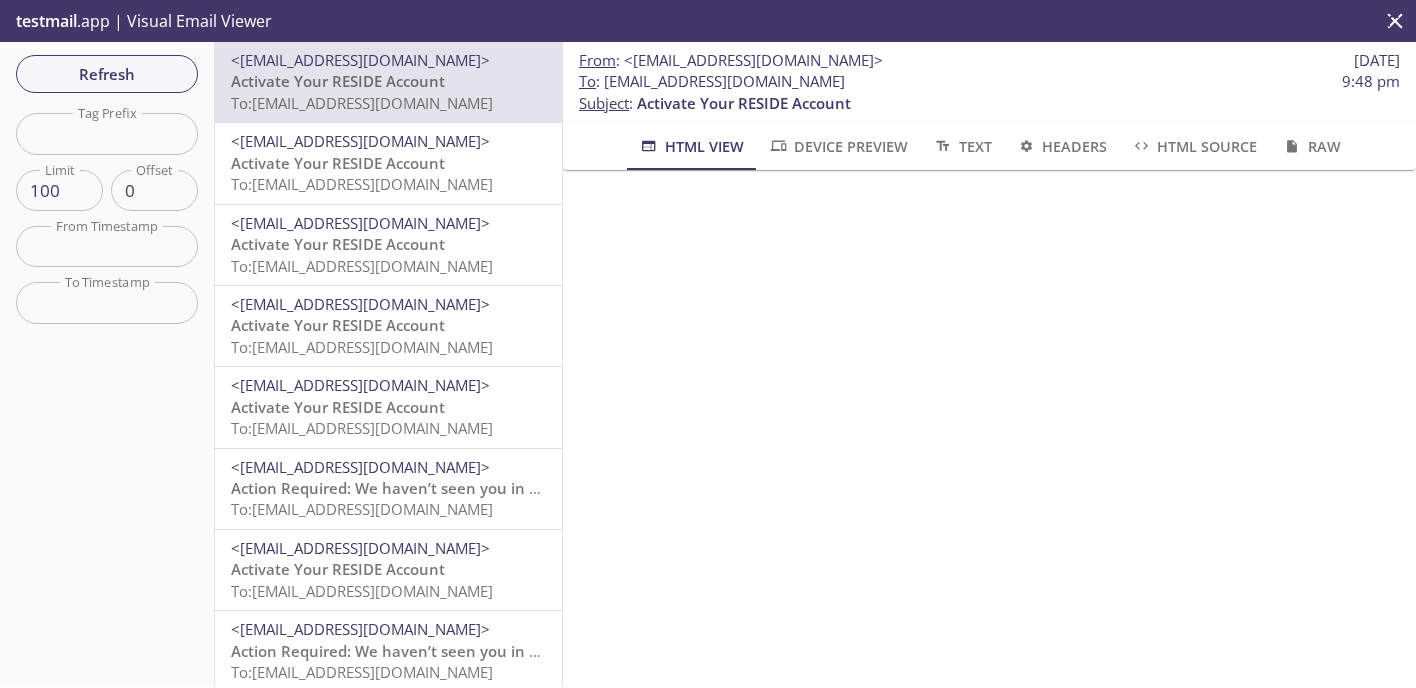 click on "Refresh Filters Tag Prefix Tag Prefix Limit 100 Limit Offset 0 Offset From Timestamp From Timestamp To Timestamp To Timestamp Reset" at bounding box center (107, 364) 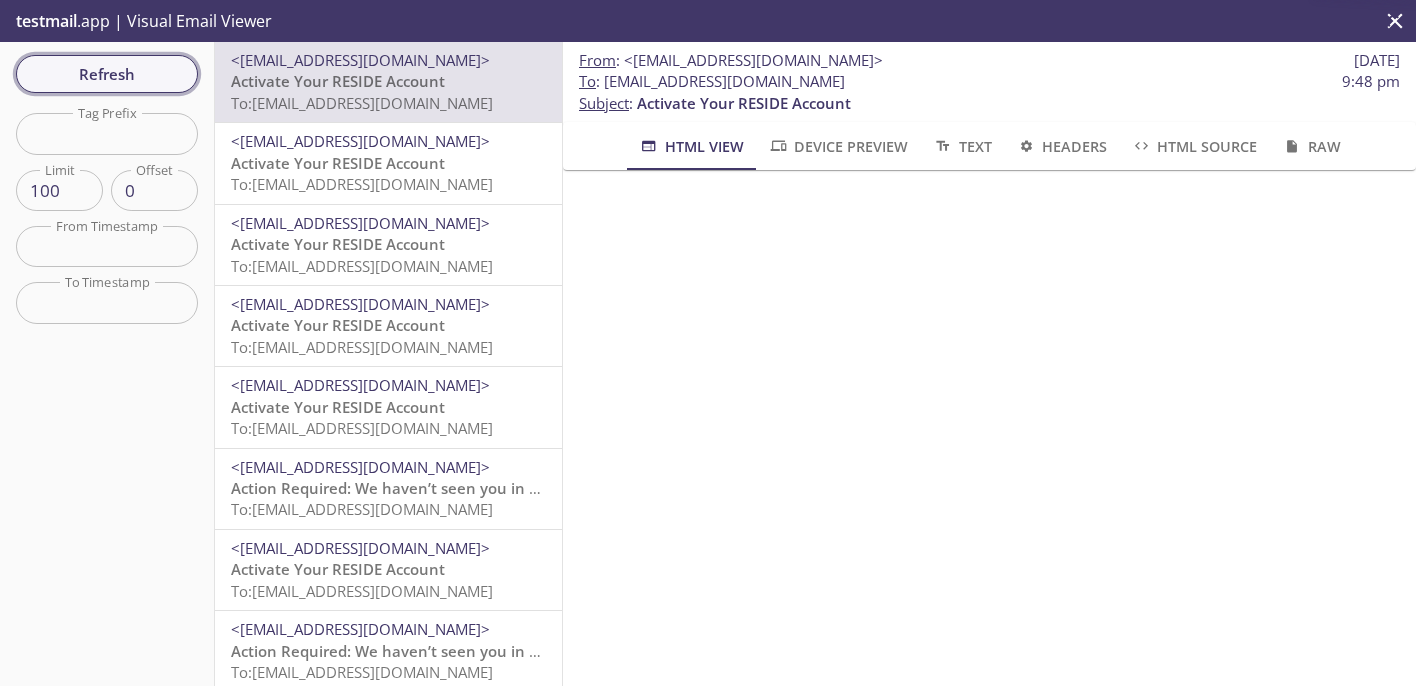 click on "Refresh" at bounding box center (107, 74) 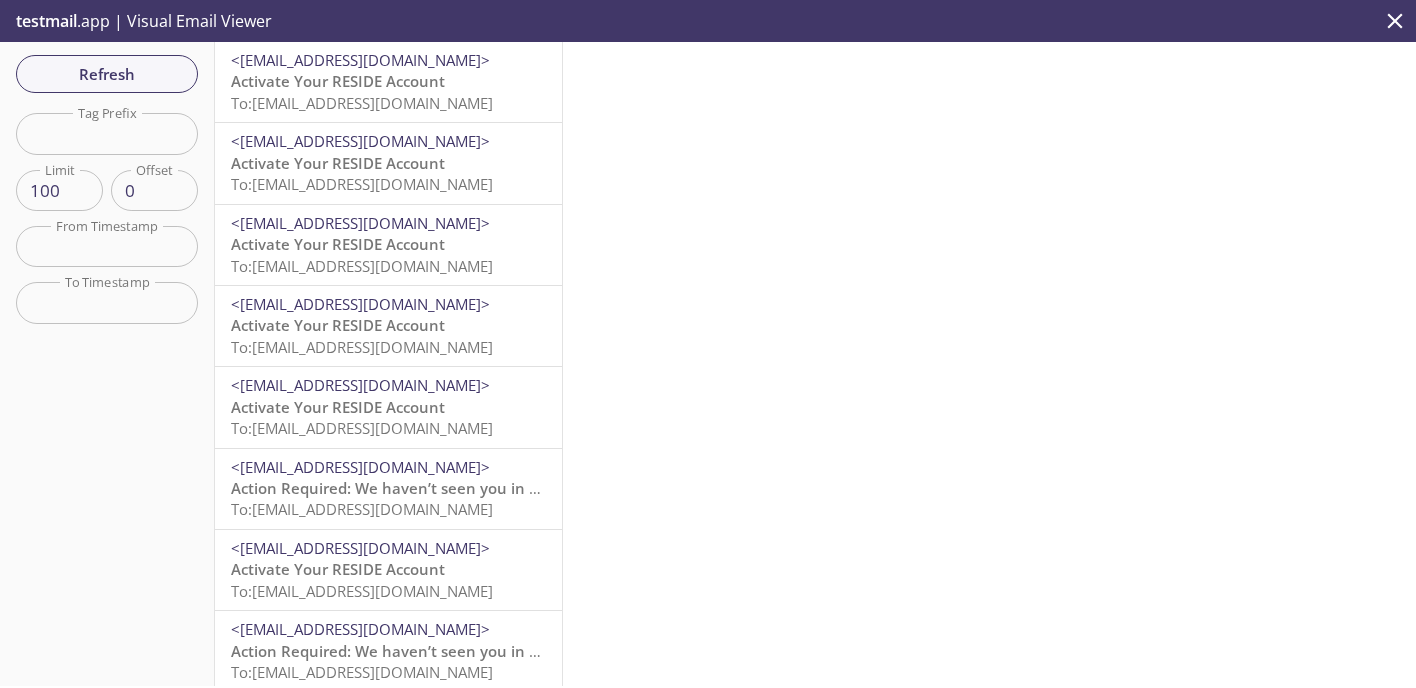click on "To:  [EMAIL_ADDRESS][DOMAIN_NAME]" at bounding box center [362, 266] 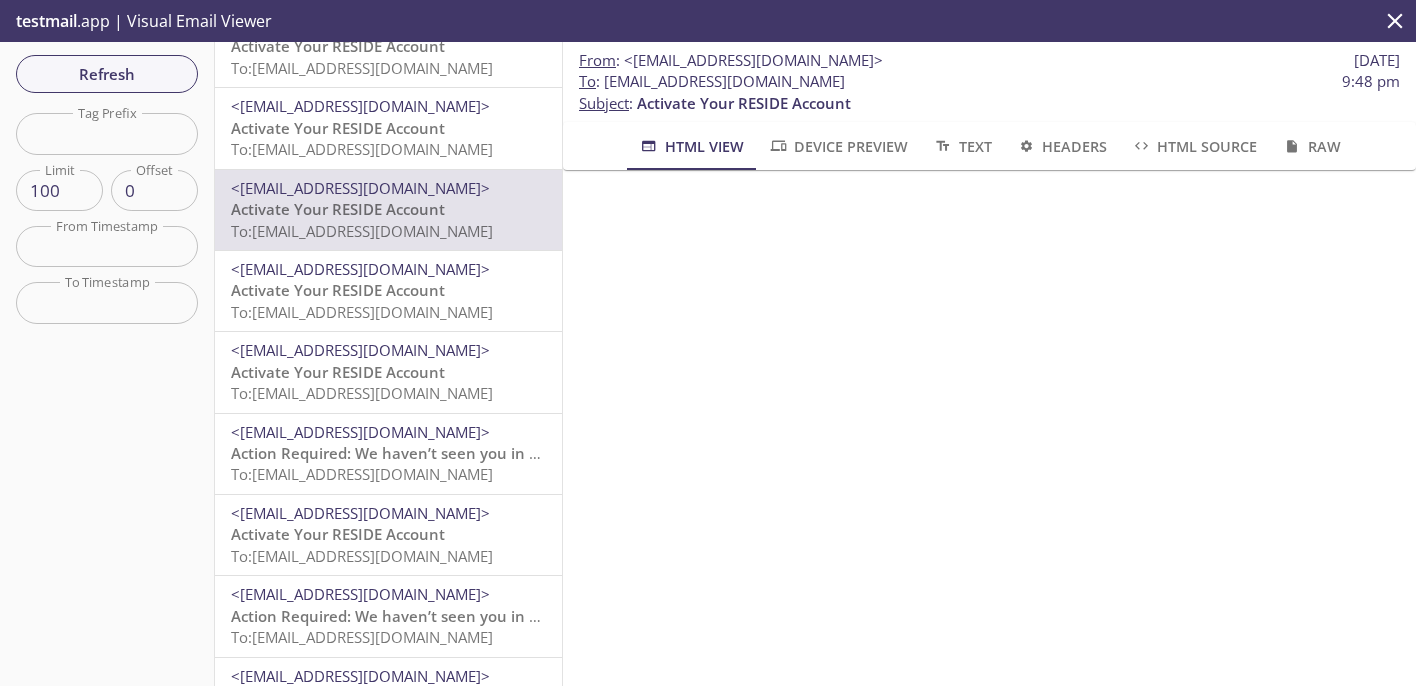 scroll, scrollTop: 0, scrollLeft: 0, axis: both 